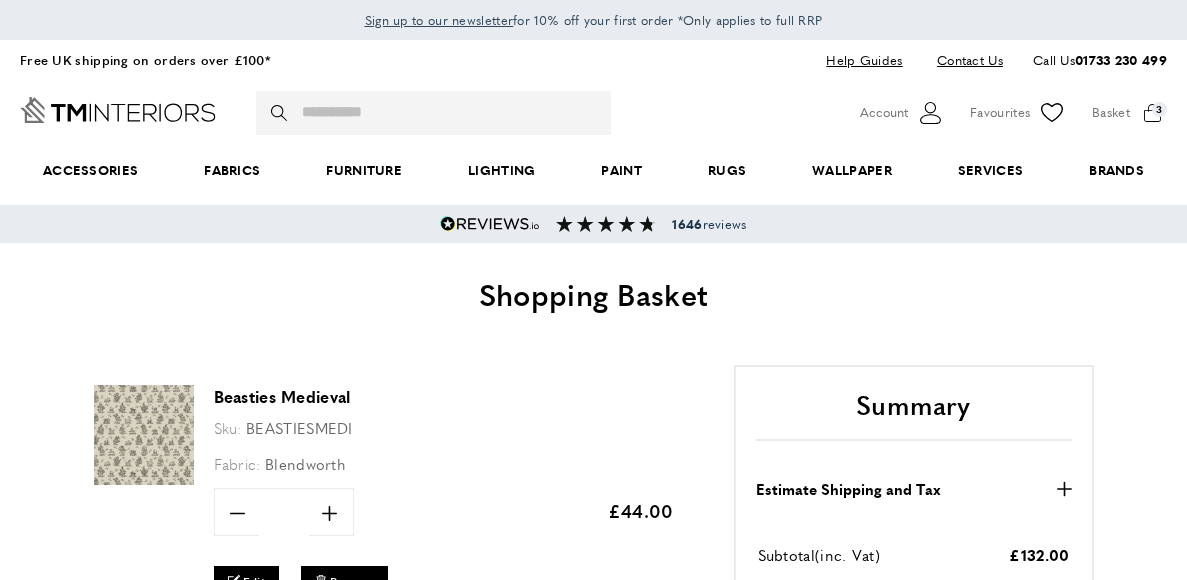 scroll, scrollTop: 331, scrollLeft: 0, axis: vertical 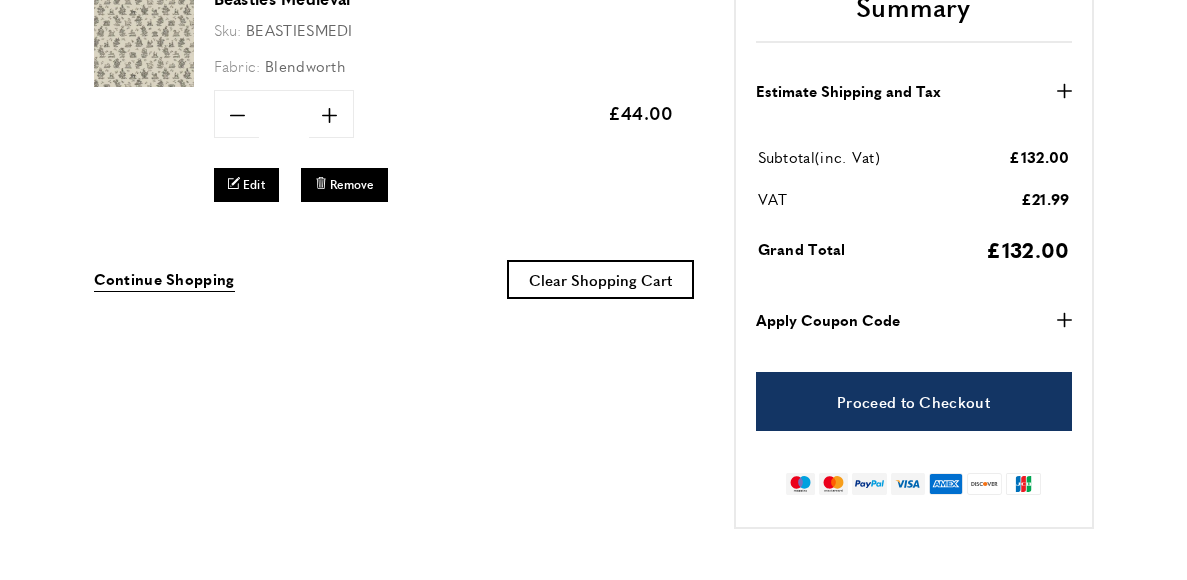 click on "Quantity
minus
*
plus
Update
Subtotal
£36.67
£44.00" at bounding box center (444, 114) 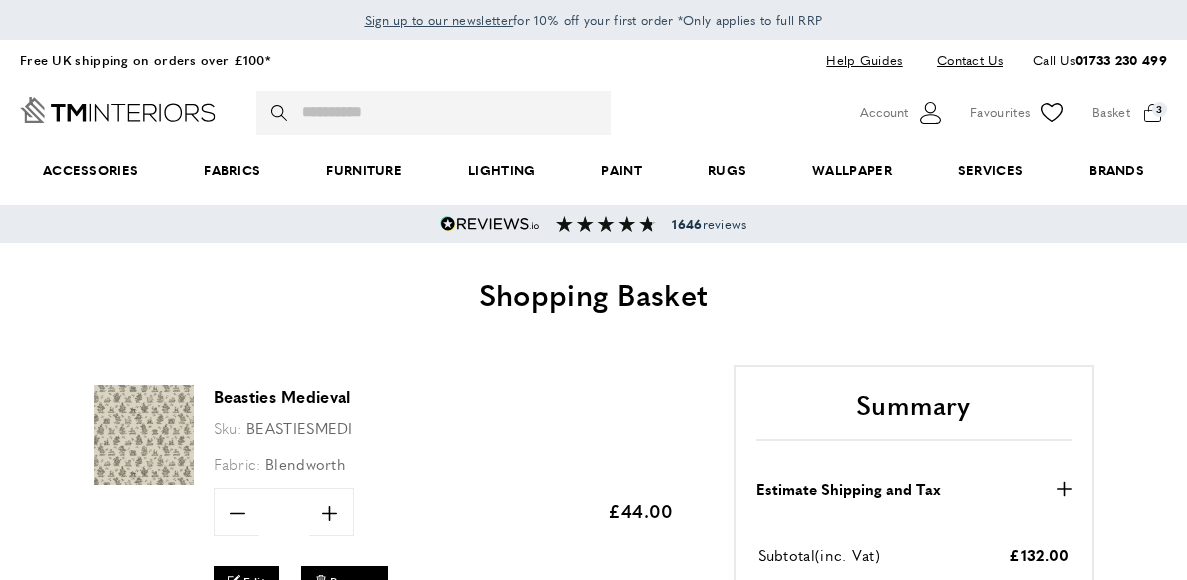 scroll, scrollTop: 0, scrollLeft: 1687, axis: horizontal 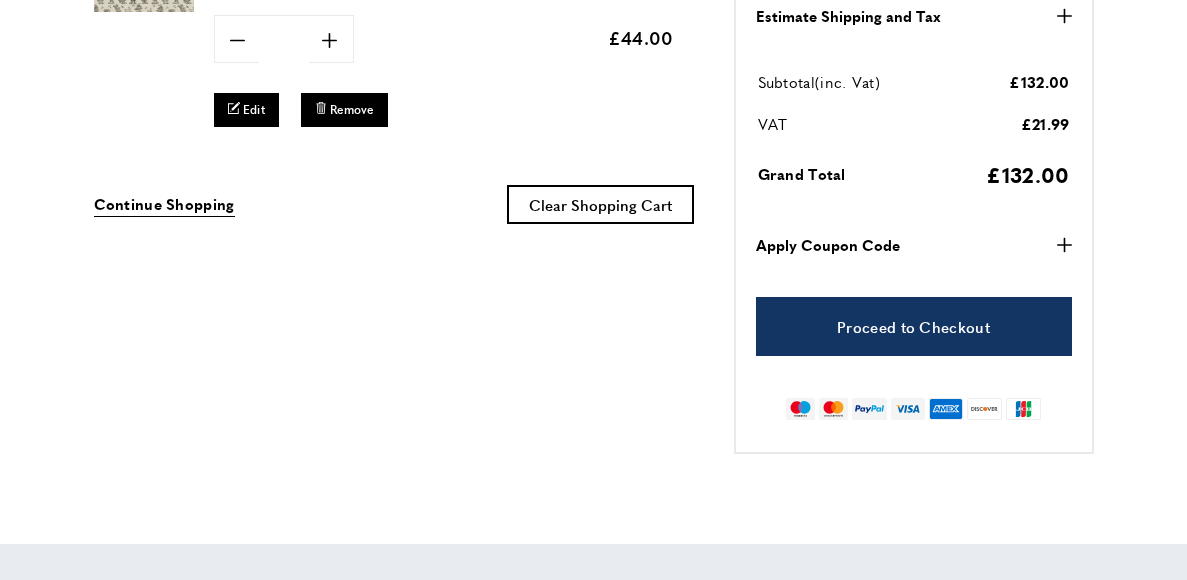 click on "Apply Coupon Code" at bounding box center (828, 245) 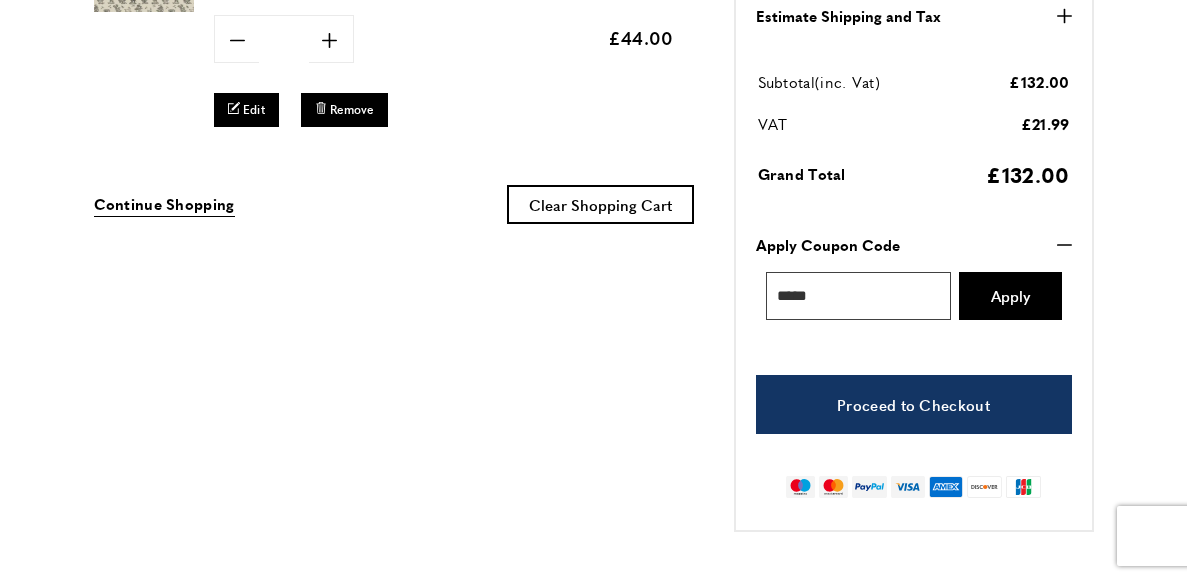 scroll, scrollTop: 0, scrollLeft: 1969, axis: horizontal 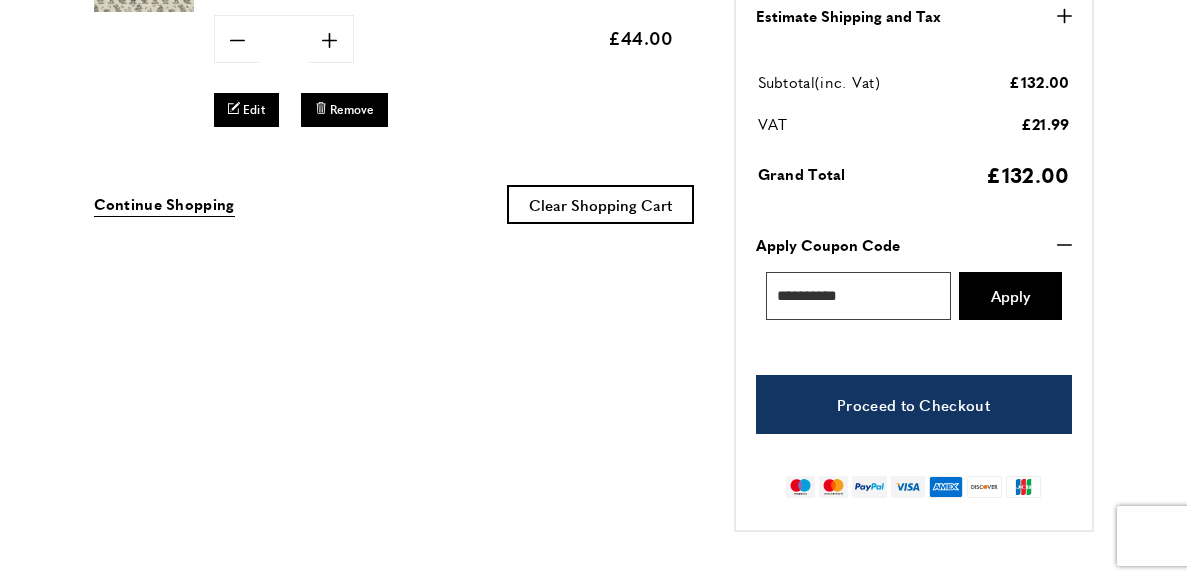 click on "**********" at bounding box center [859, 296] 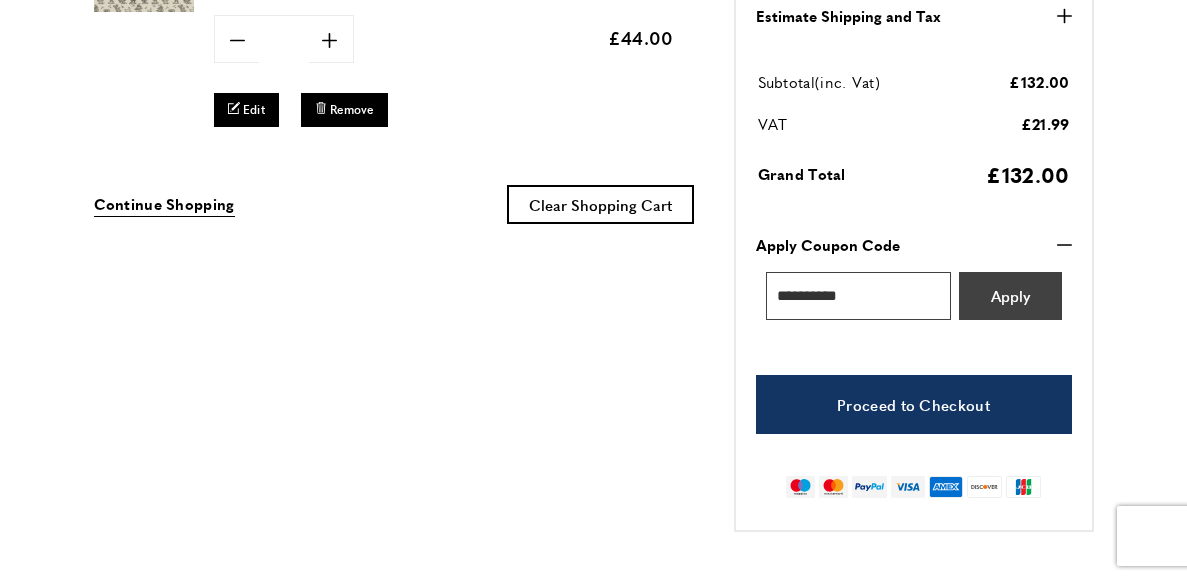 type on "**********" 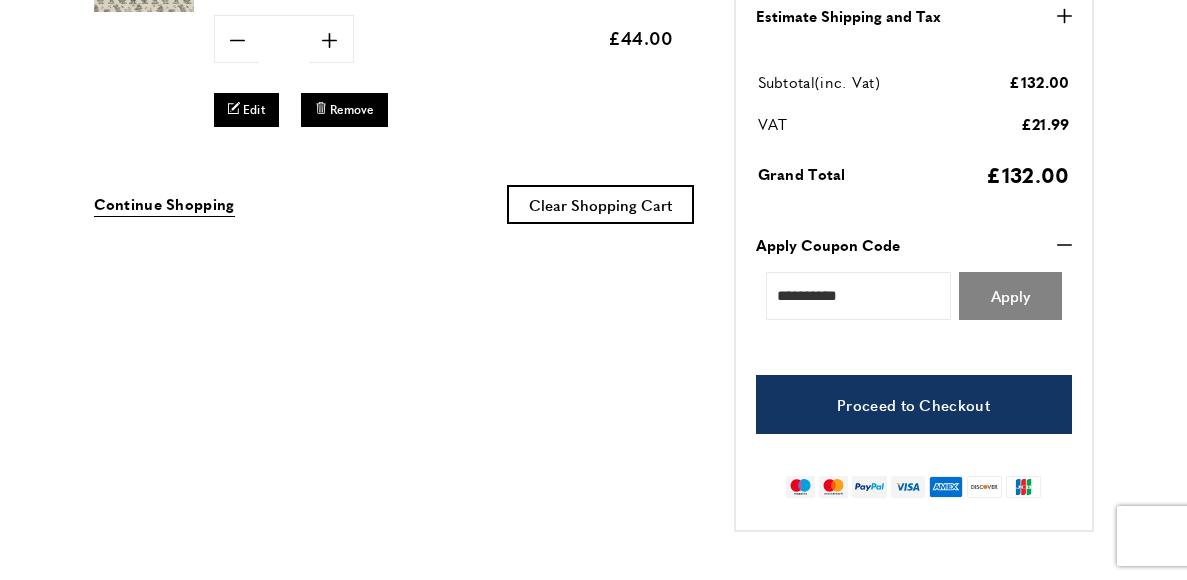 click on "Apply" at bounding box center [1010, 295] 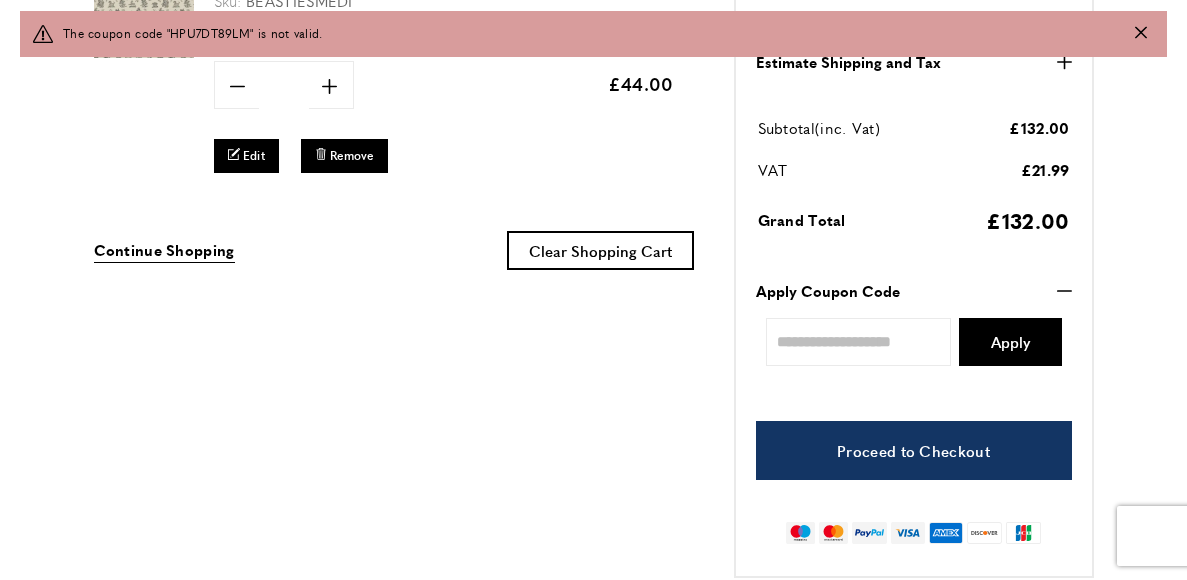 scroll, scrollTop: 0, scrollLeft: 2785, axis: horizontal 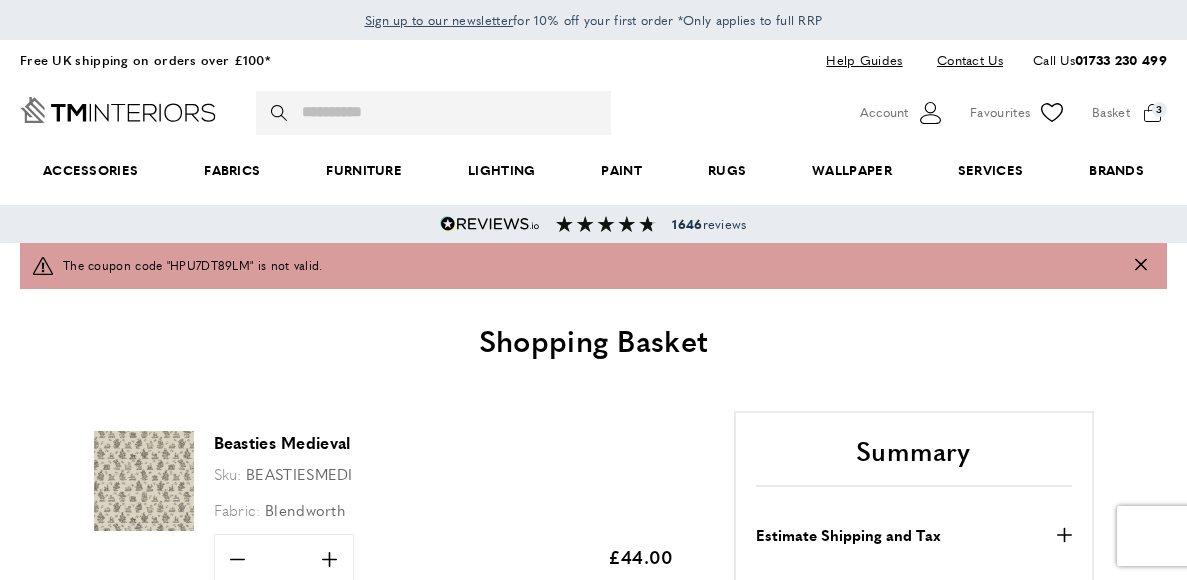 click 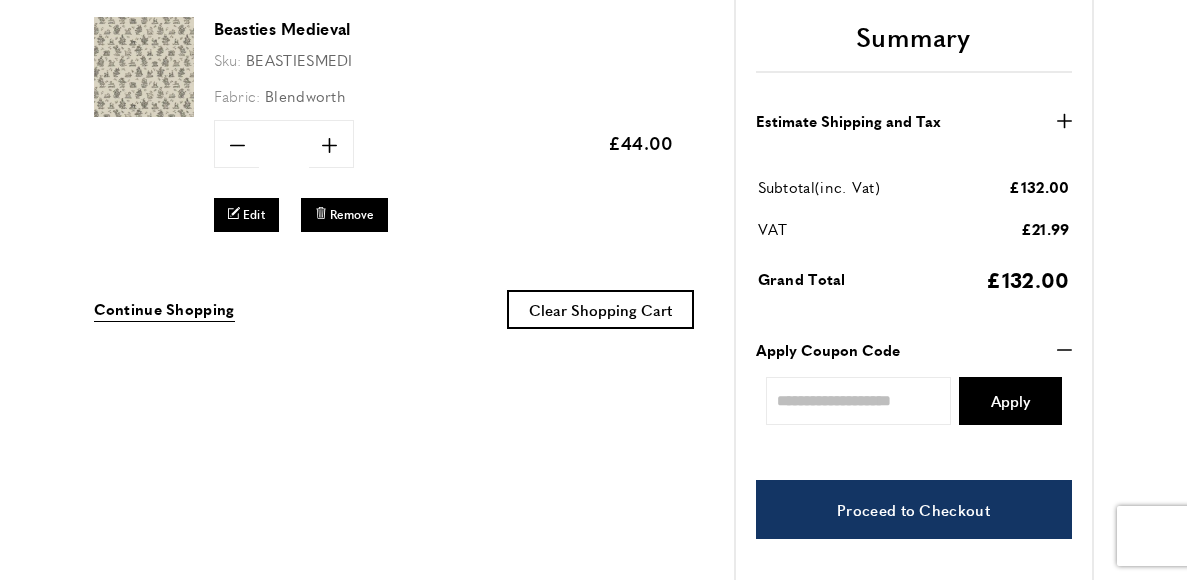 scroll, scrollTop: 355, scrollLeft: 0, axis: vertical 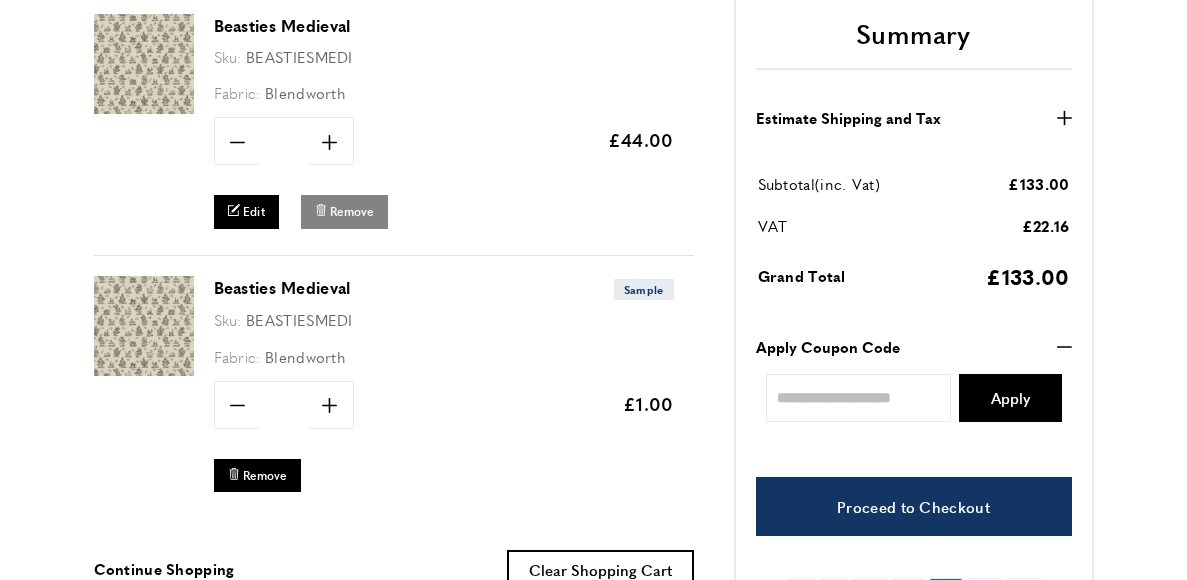 click on "Remove" at bounding box center (352, 211) 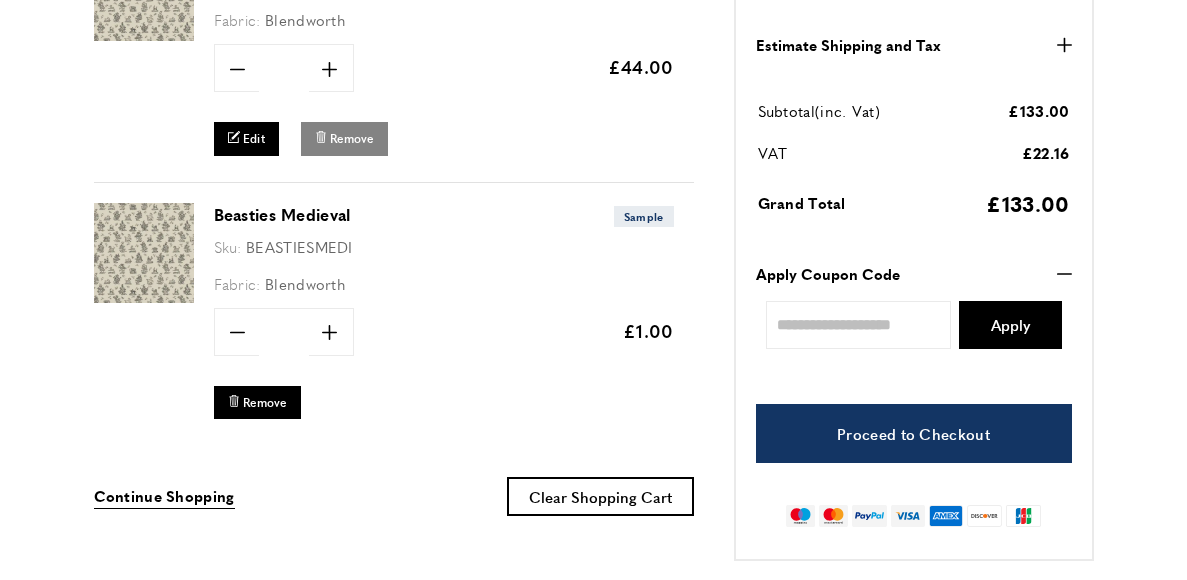 scroll, scrollTop: 450, scrollLeft: 0, axis: vertical 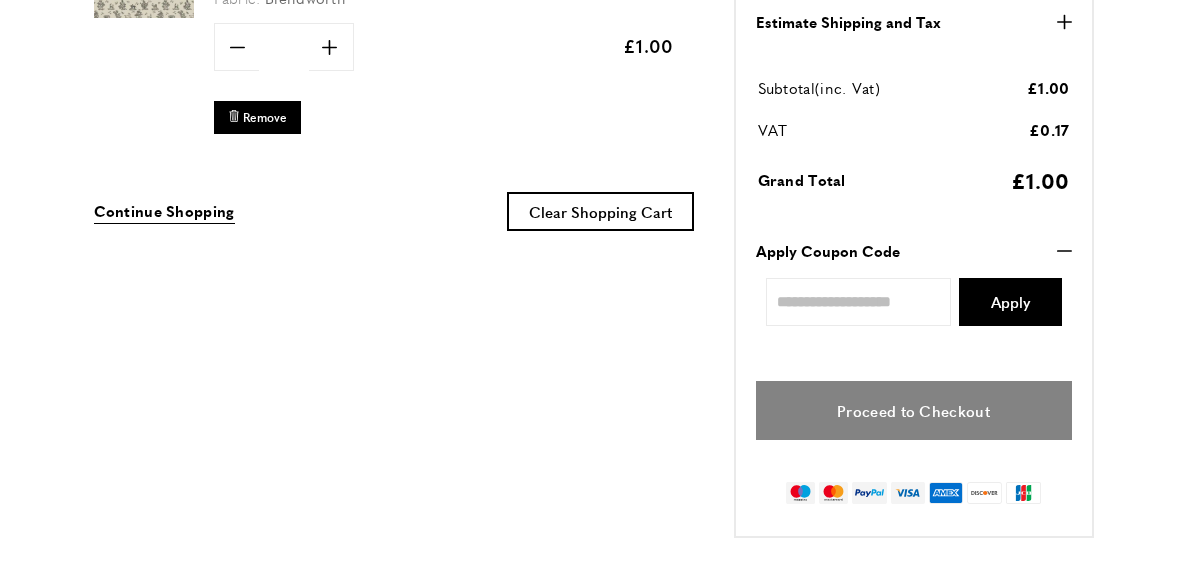 click on "Proceed to Checkout" at bounding box center [914, 410] 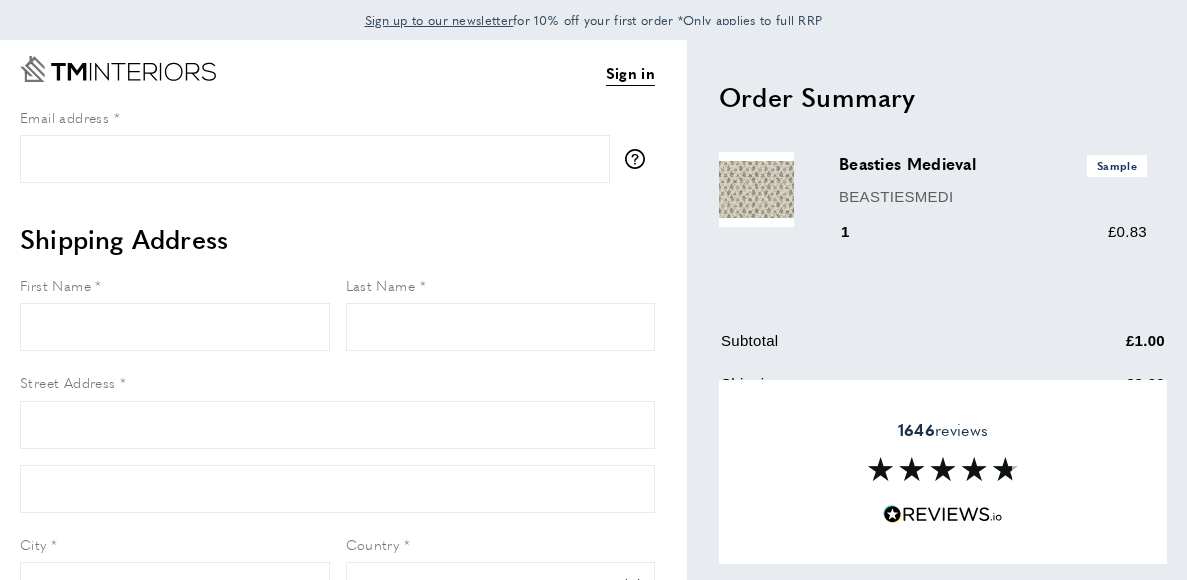 select on "**" 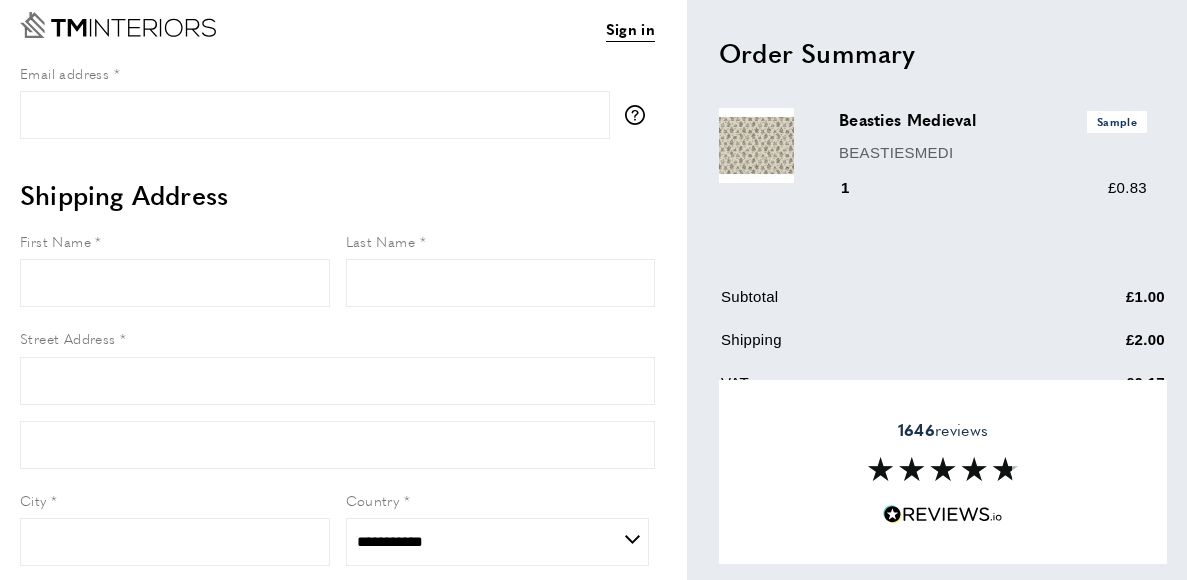 scroll, scrollTop: 0, scrollLeft: 0, axis: both 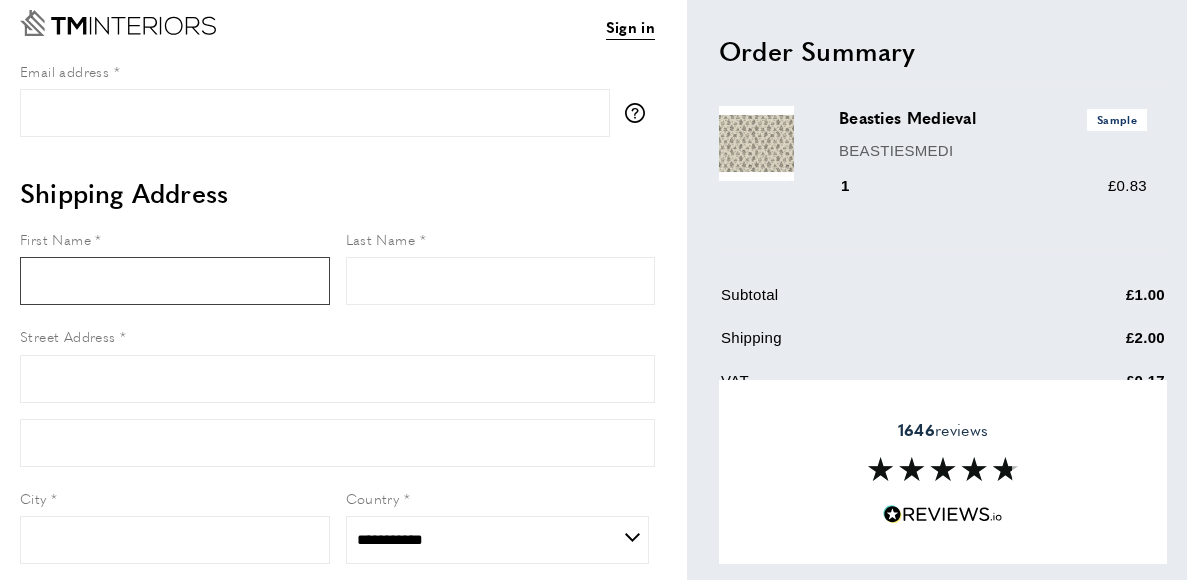 click on "First Name" at bounding box center [175, 281] 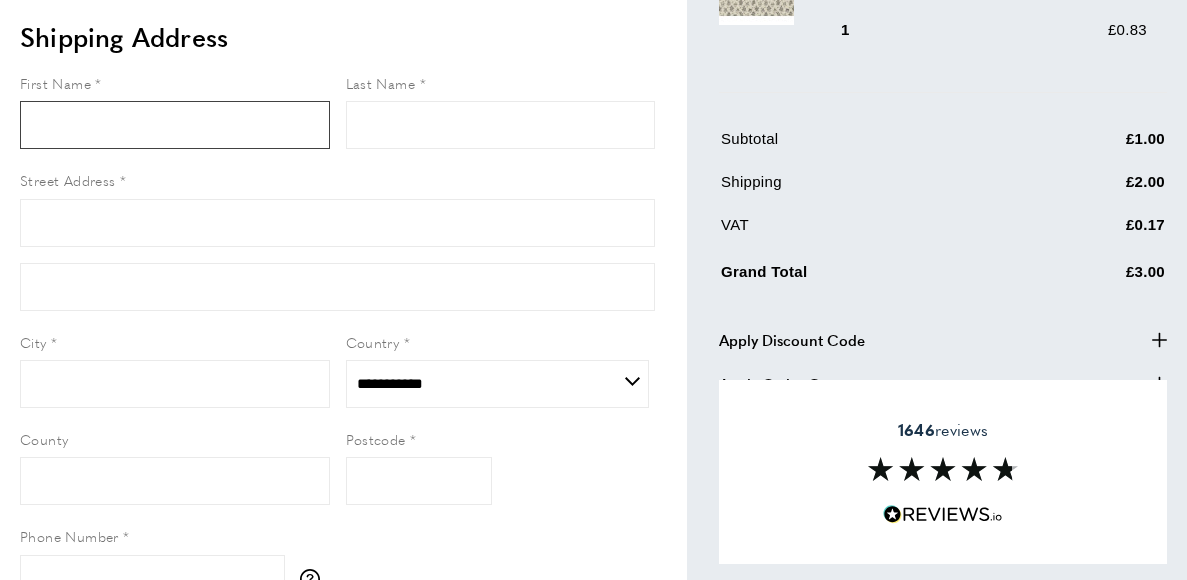 scroll, scrollTop: 200, scrollLeft: 0, axis: vertical 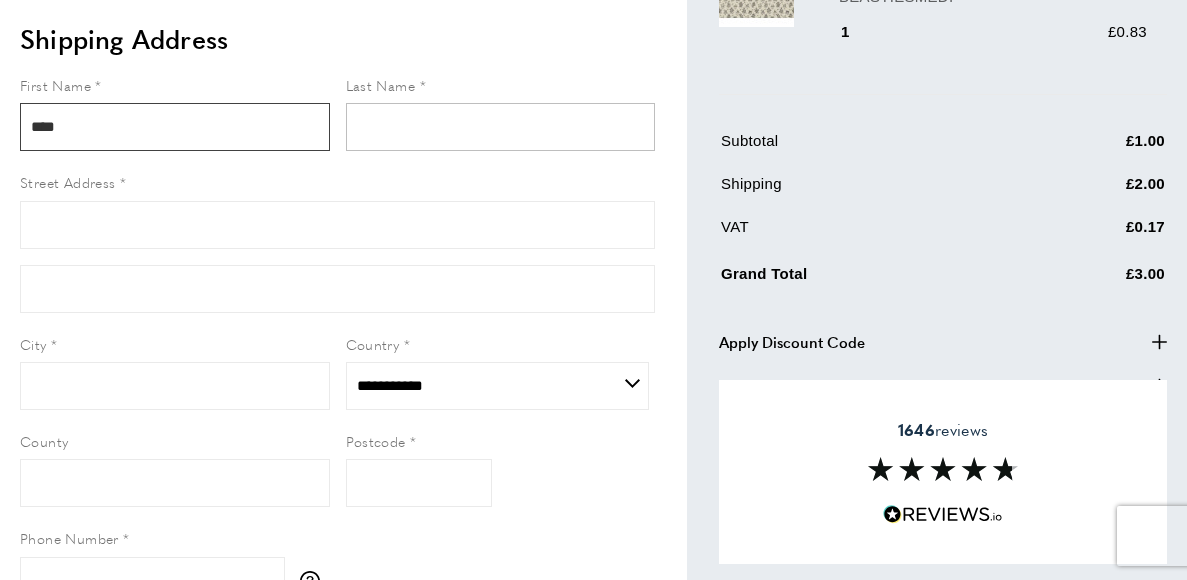 type on "****" 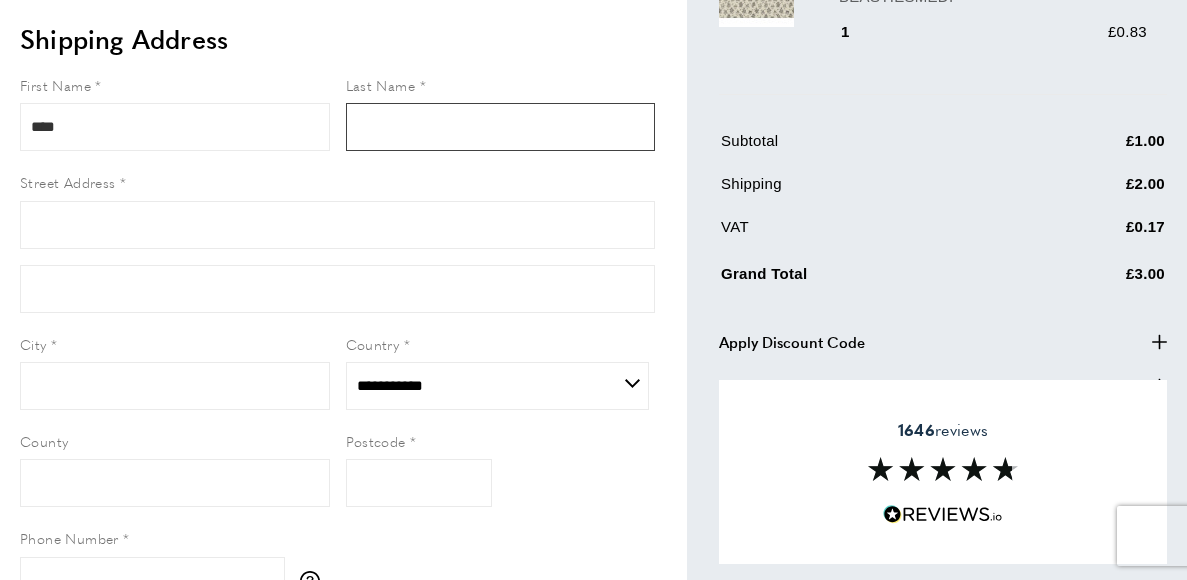 click on "Last Name" at bounding box center [501, 127] 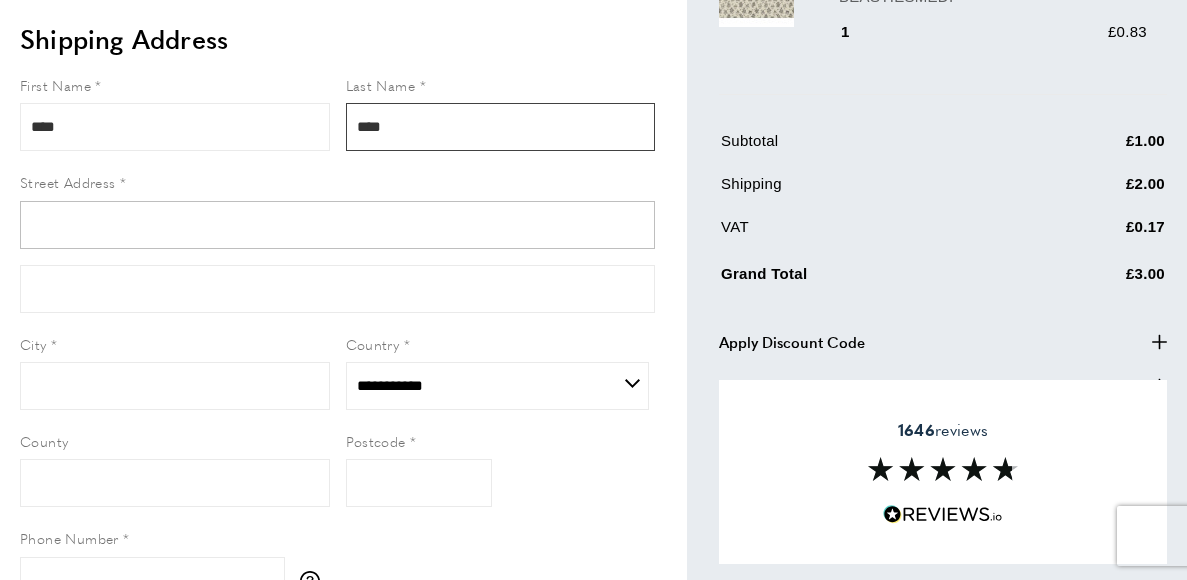 type on "****" 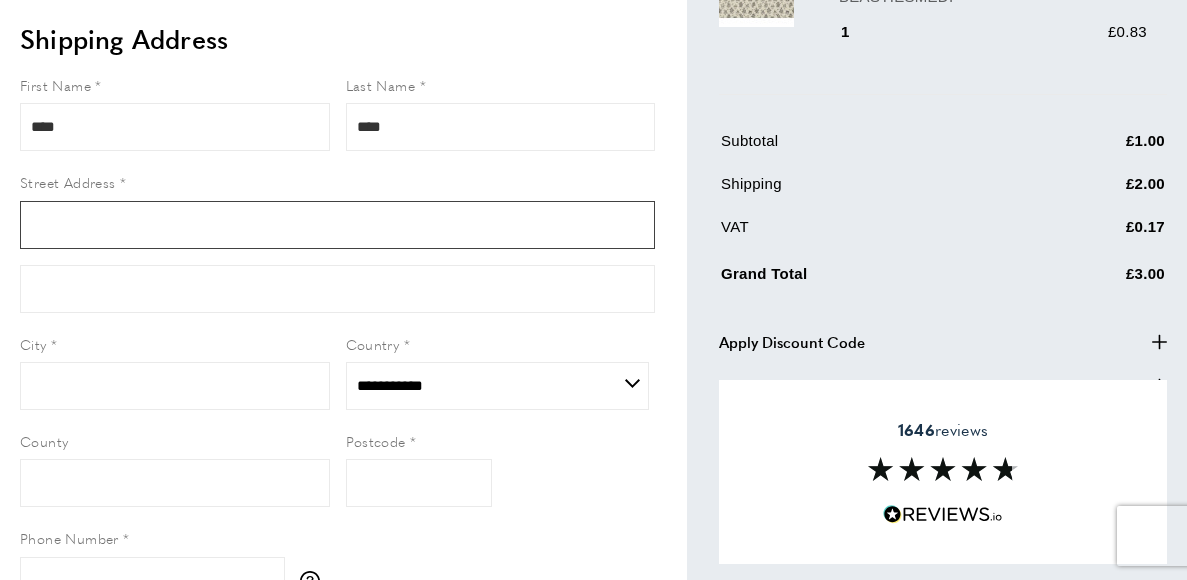 click on "Street Address" at bounding box center (337, 225) 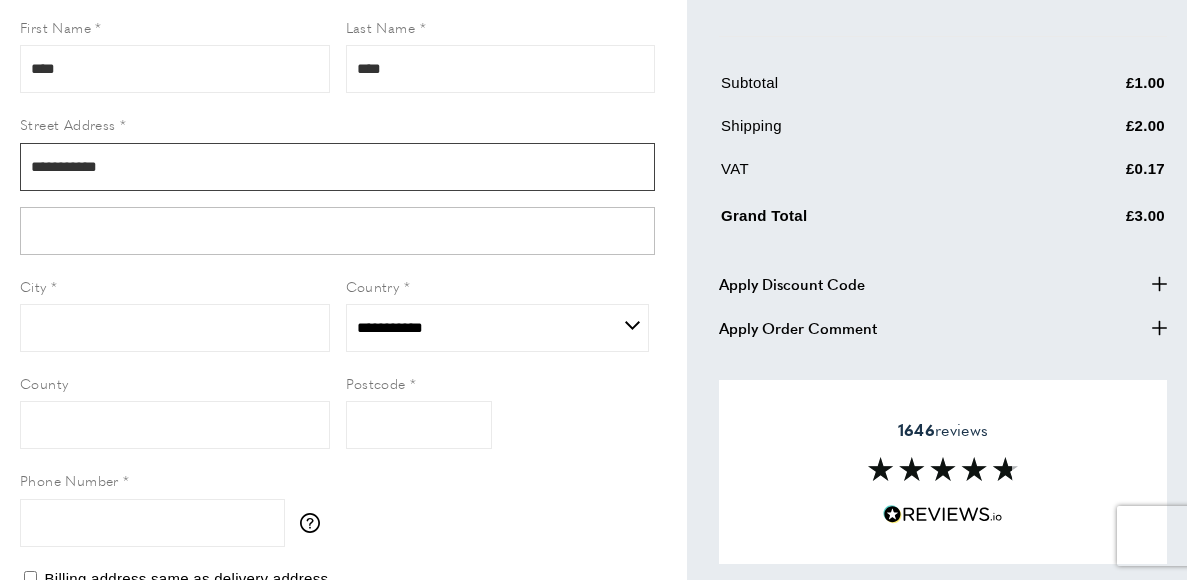 scroll, scrollTop: 285, scrollLeft: 0, axis: vertical 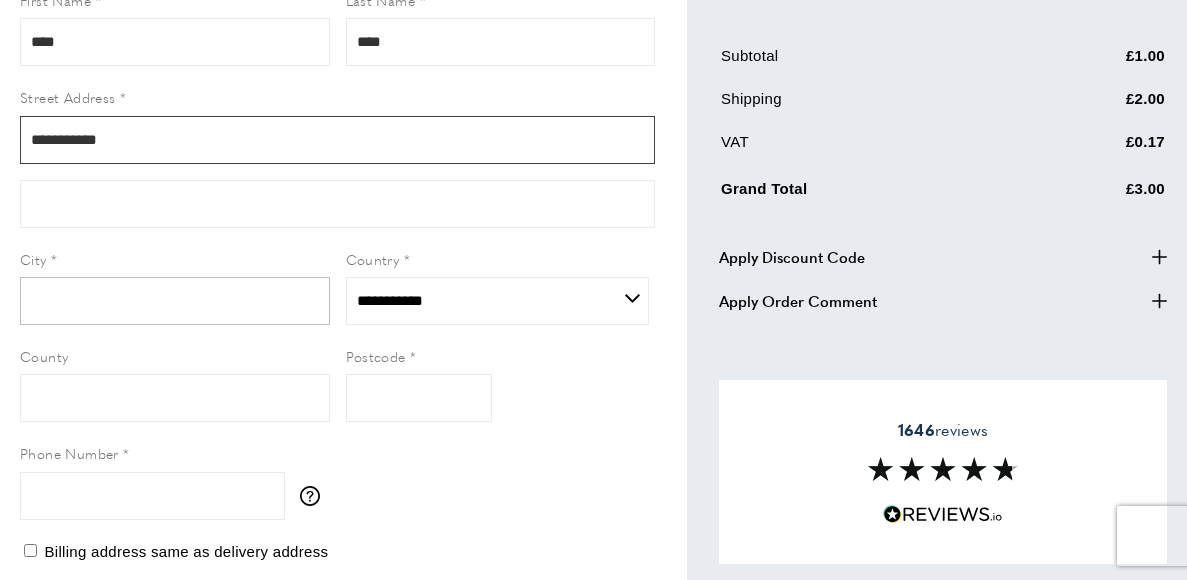 type on "**********" 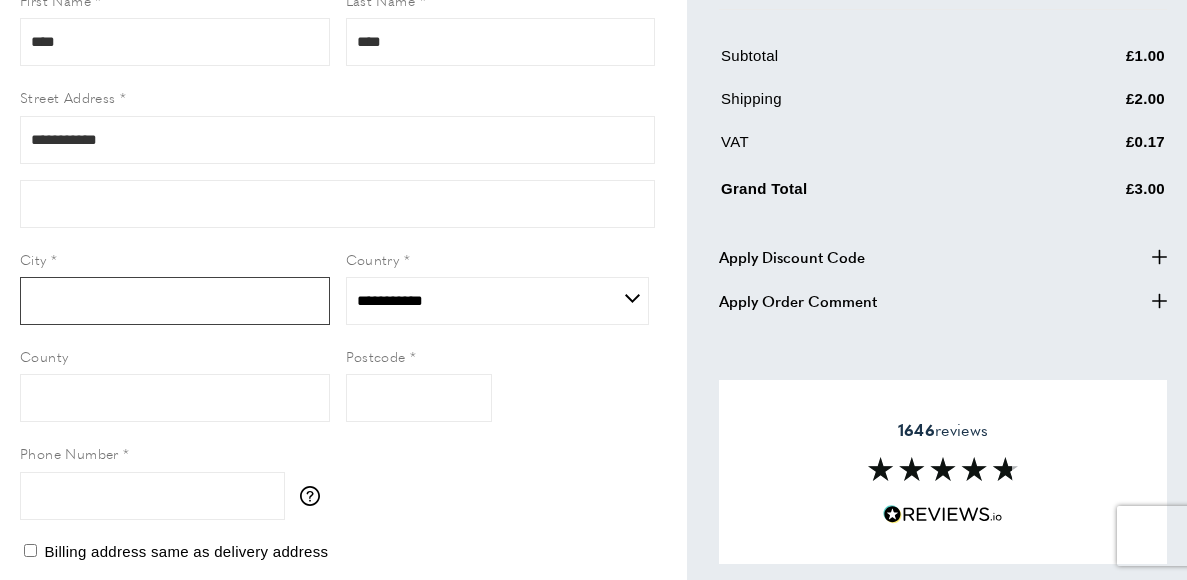 click on "City" at bounding box center (175, 301) 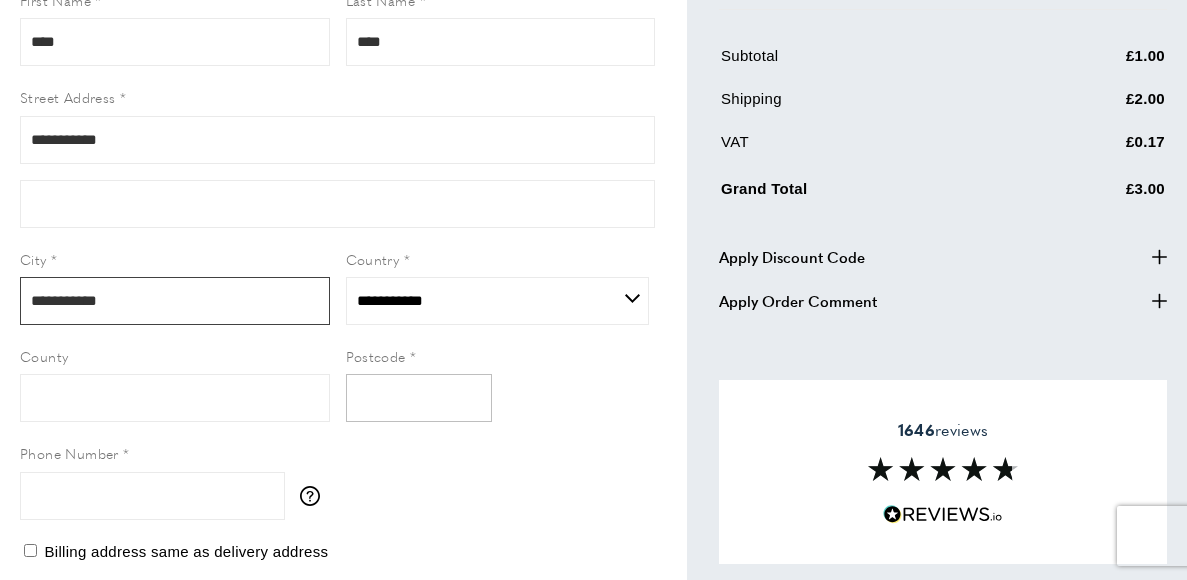 type on "**********" 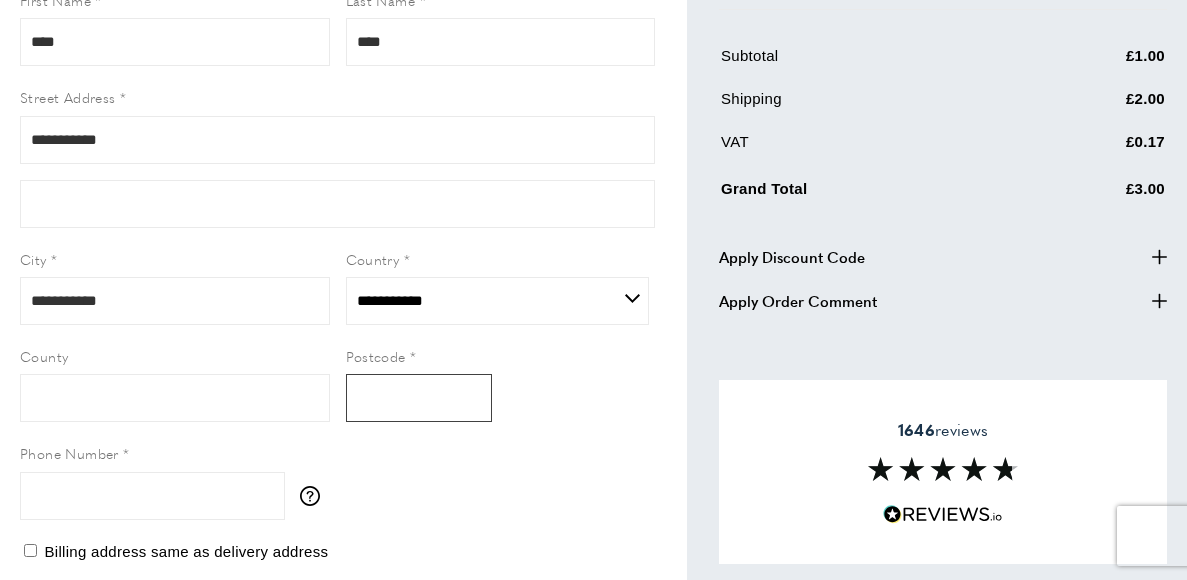 click on "Postcode" at bounding box center (419, 398) 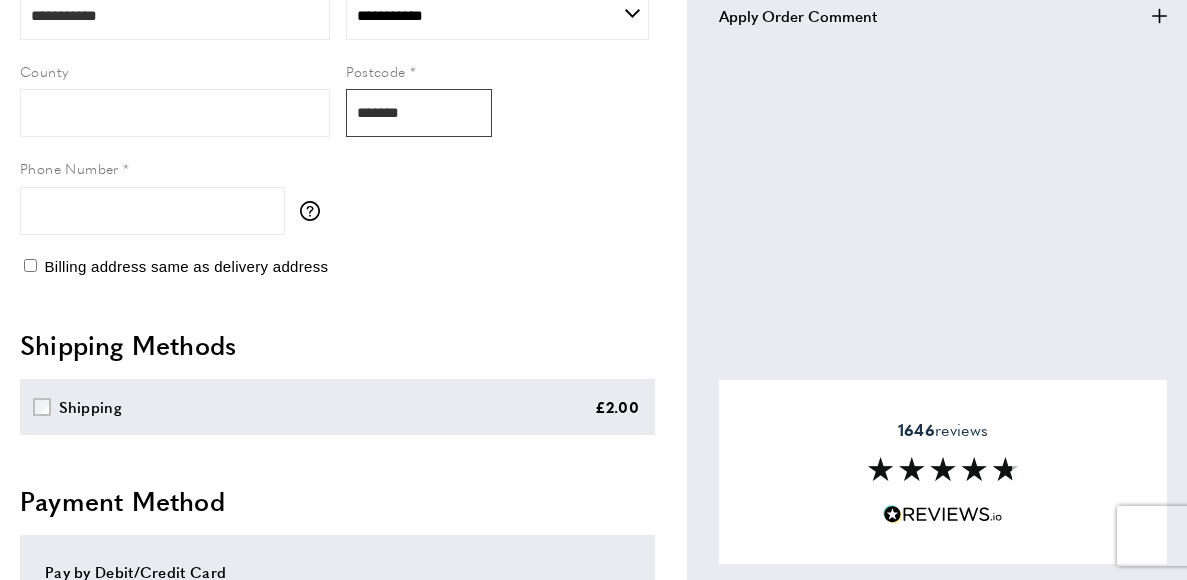 scroll, scrollTop: 574, scrollLeft: 0, axis: vertical 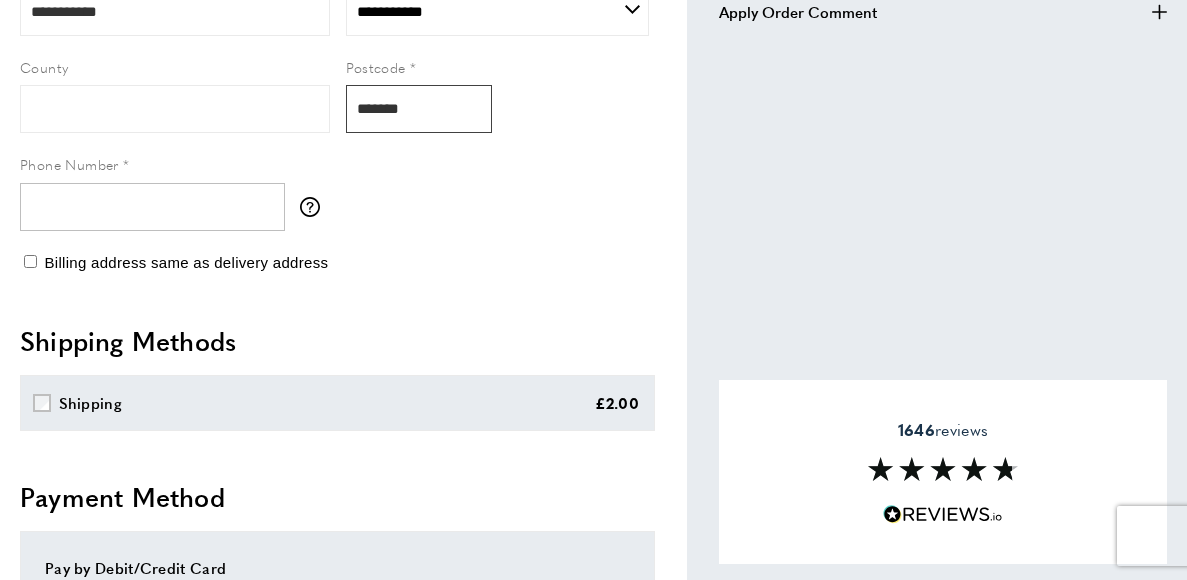 type on "*******" 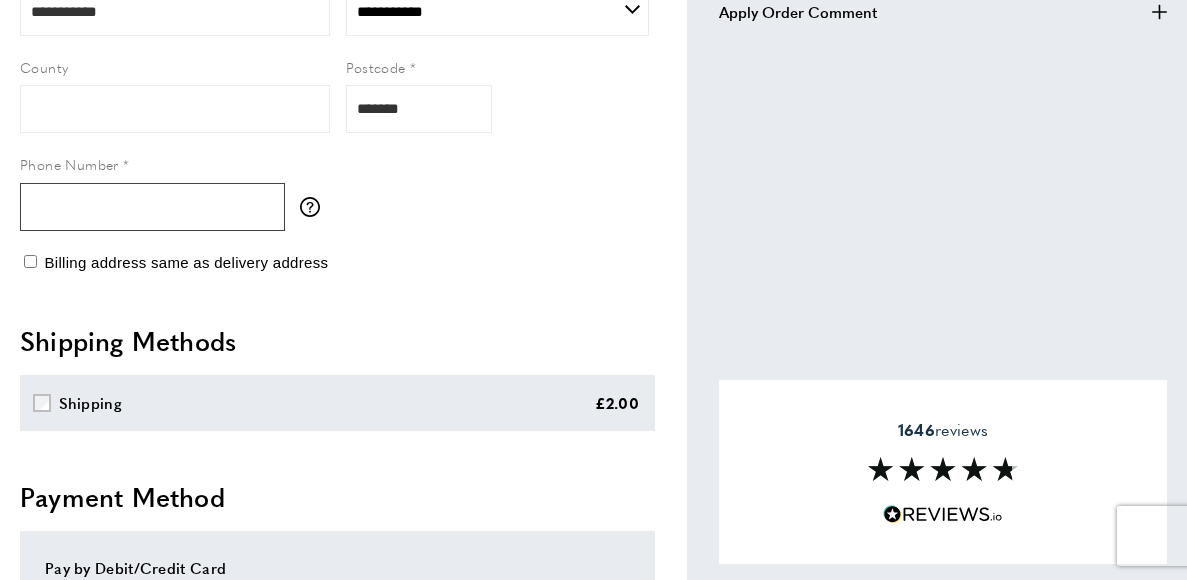 click on "Phone Number" at bounding box center [152, 207] 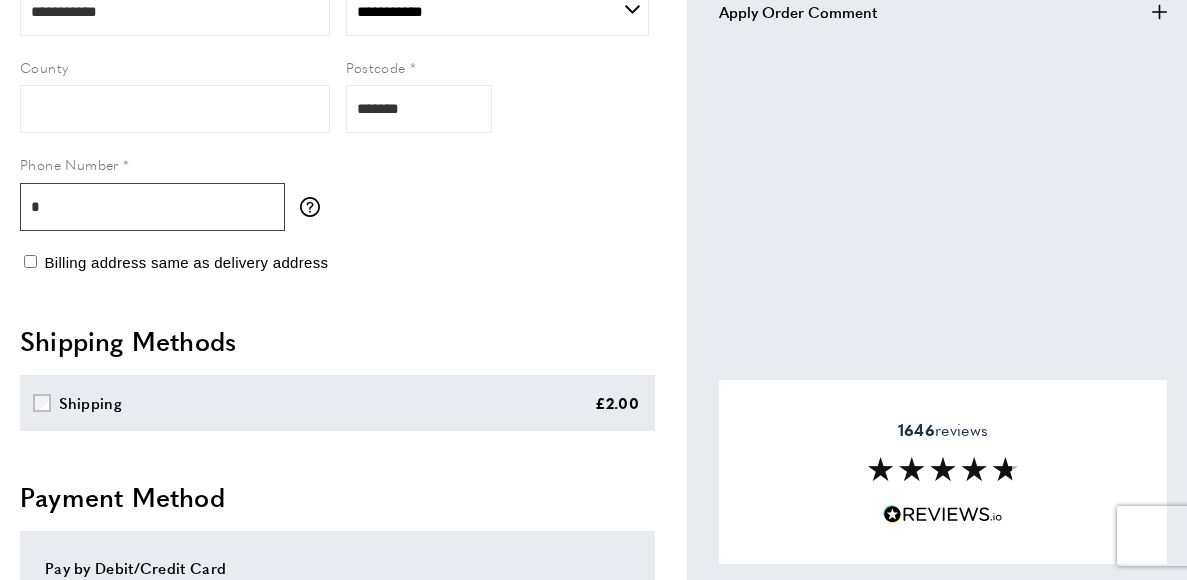 type on "**" 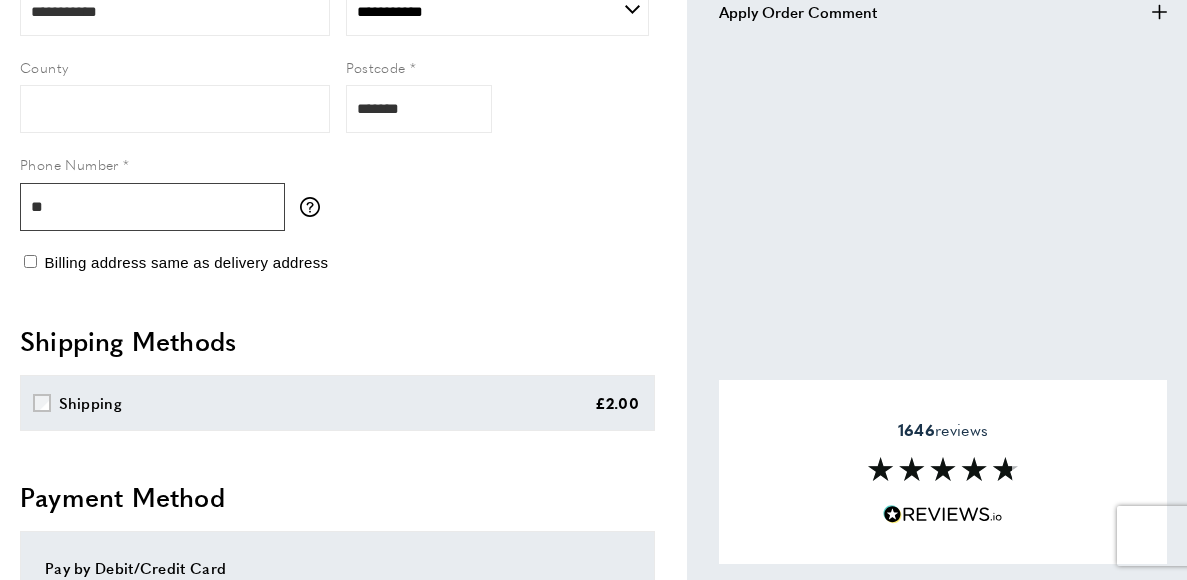 type 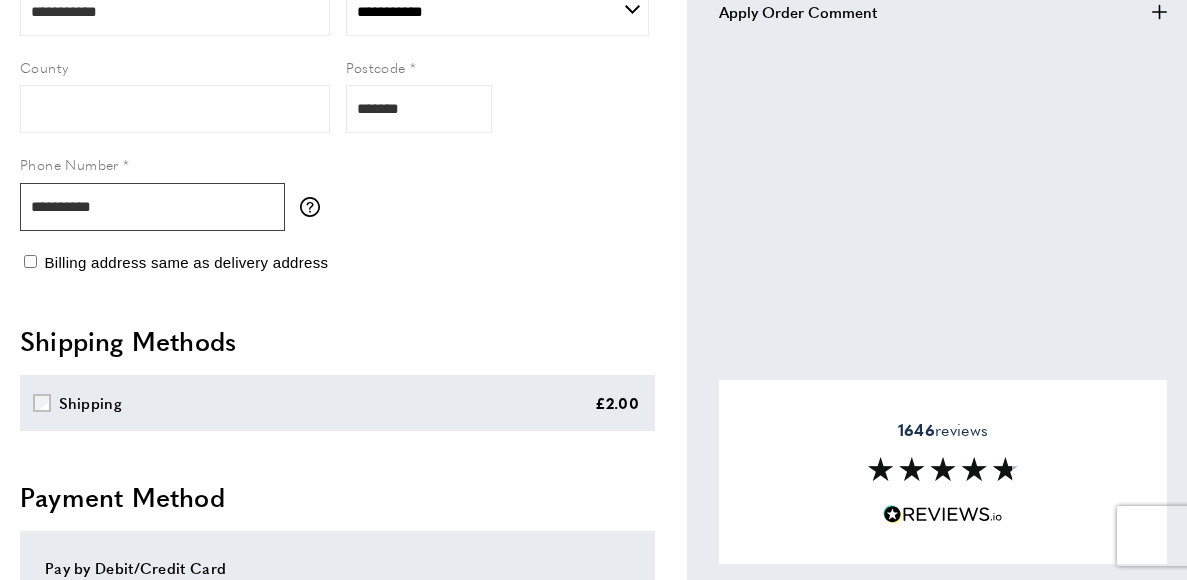 type on "**********" 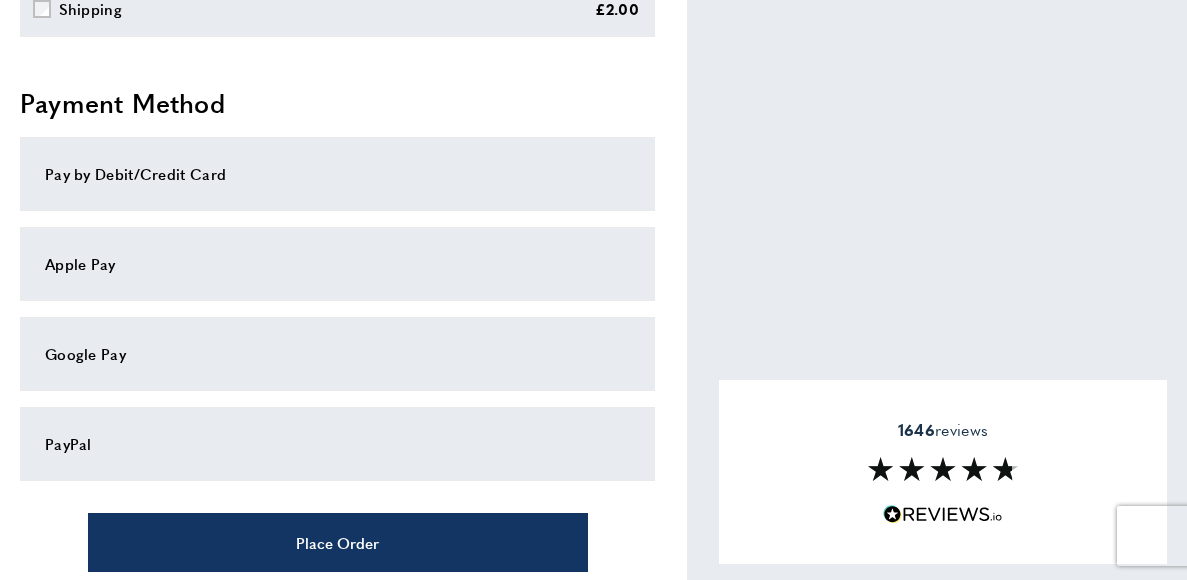 type 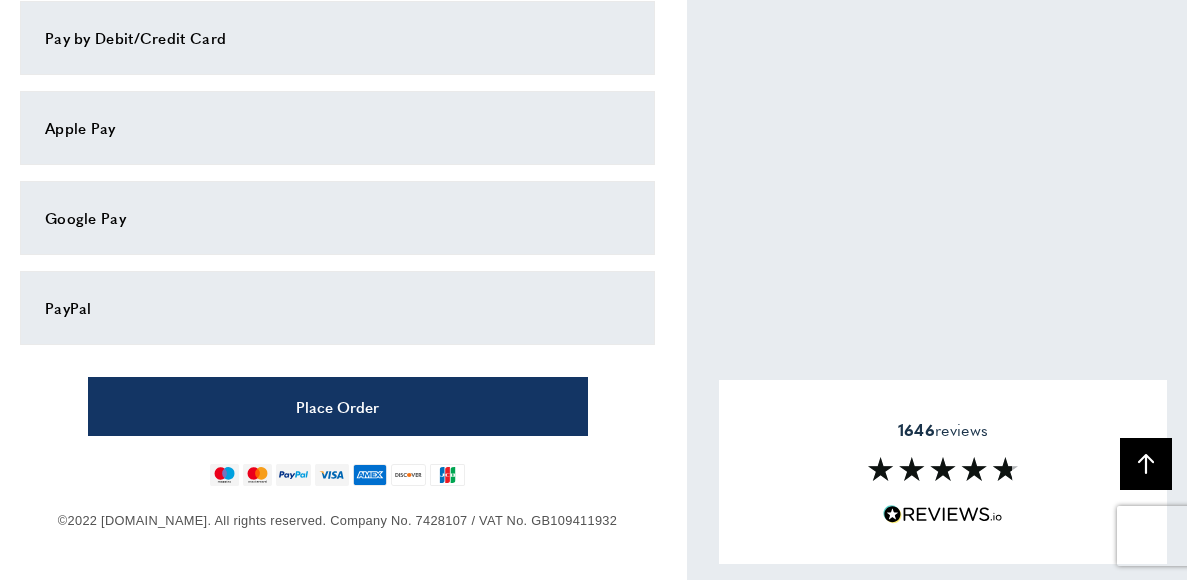 scroll, scrollTop: 1256, scrollLeft: 0, axis: vertical 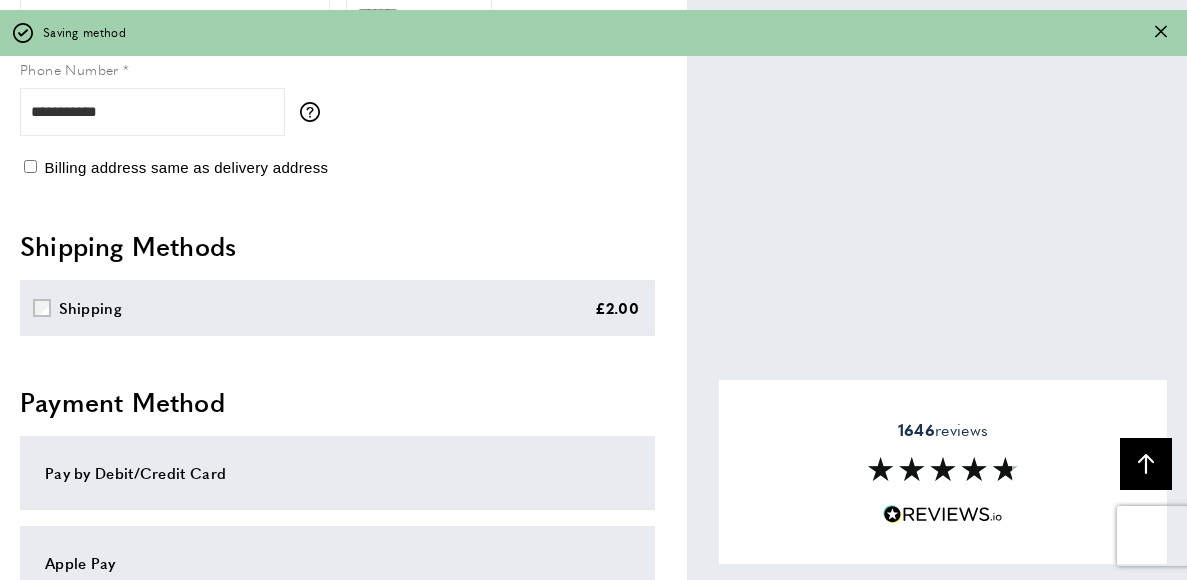 type 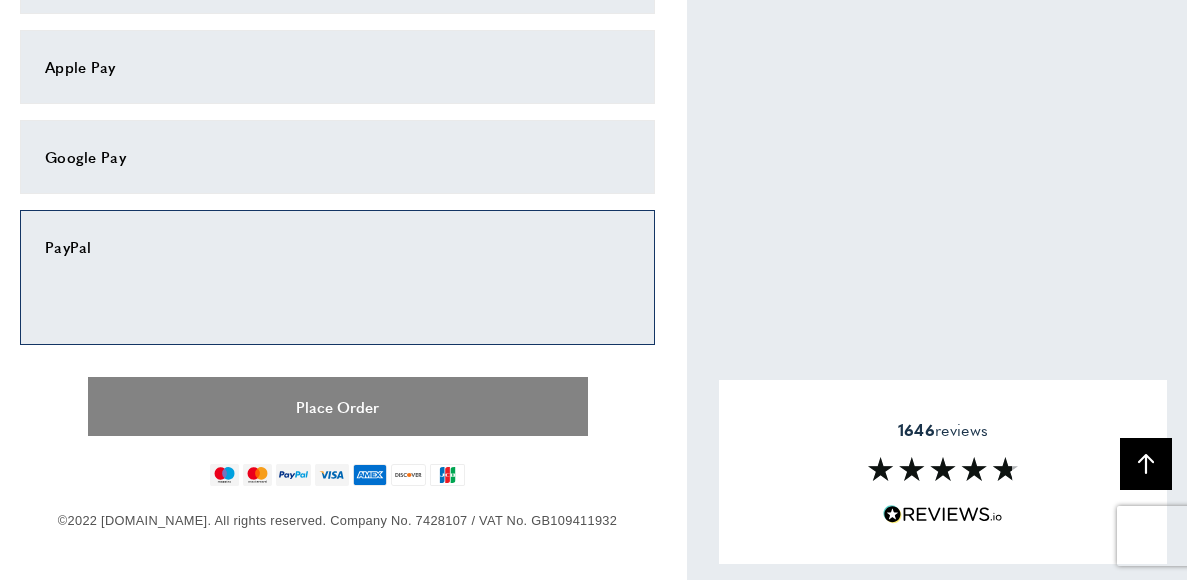 click on "Place Order" at bounding box center (338, 406) 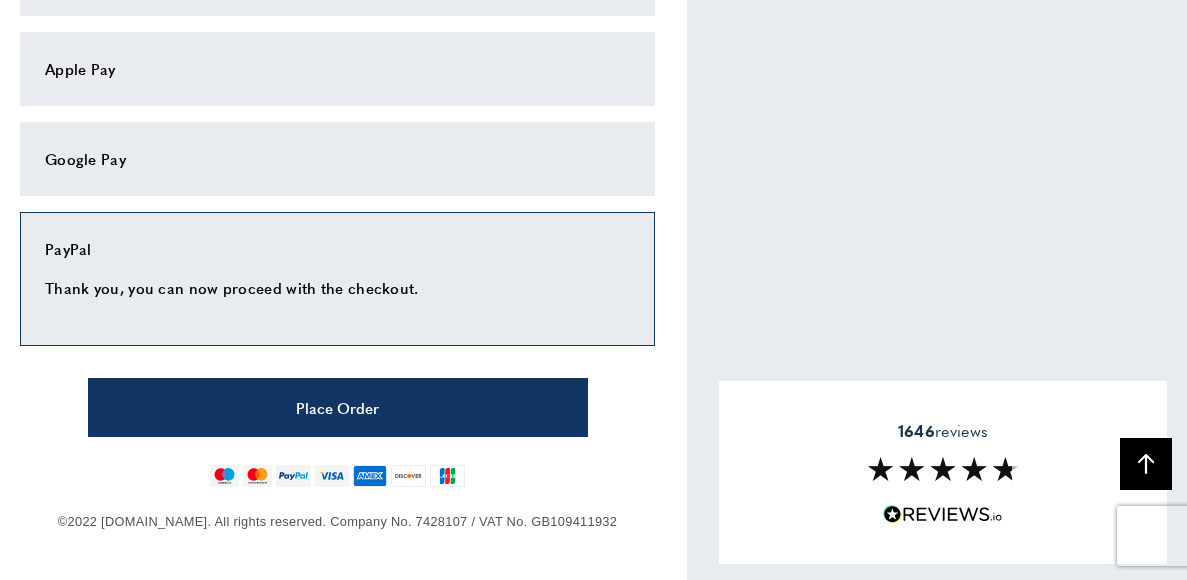 scroll, scrollTop: 1508, scrollLeft: 0, axis: vertical 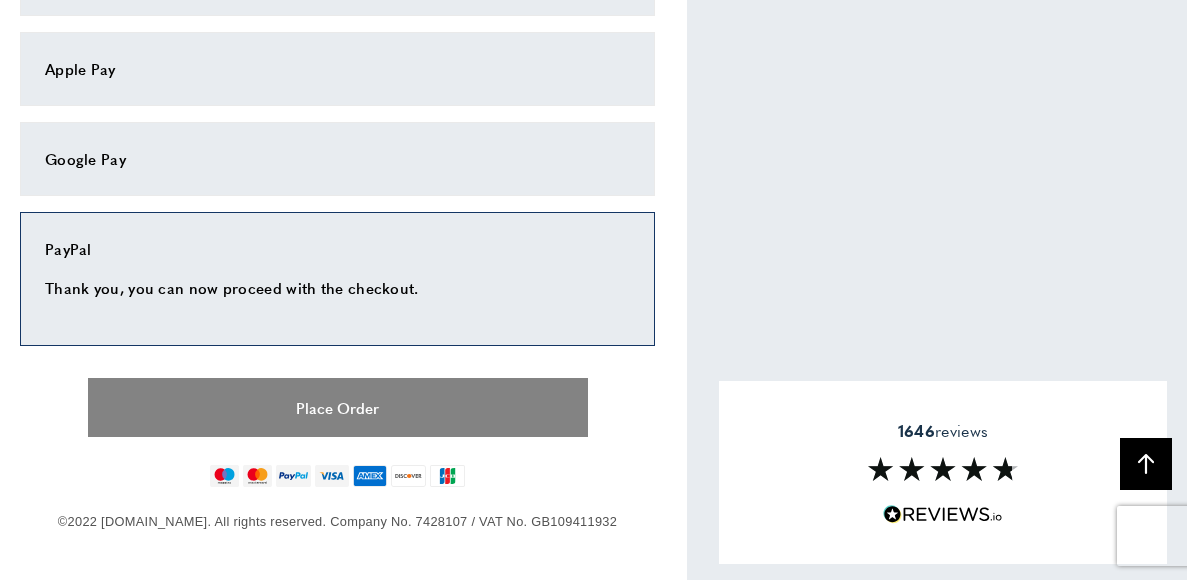 click on "Place Order" at bounding box center (338, 407) 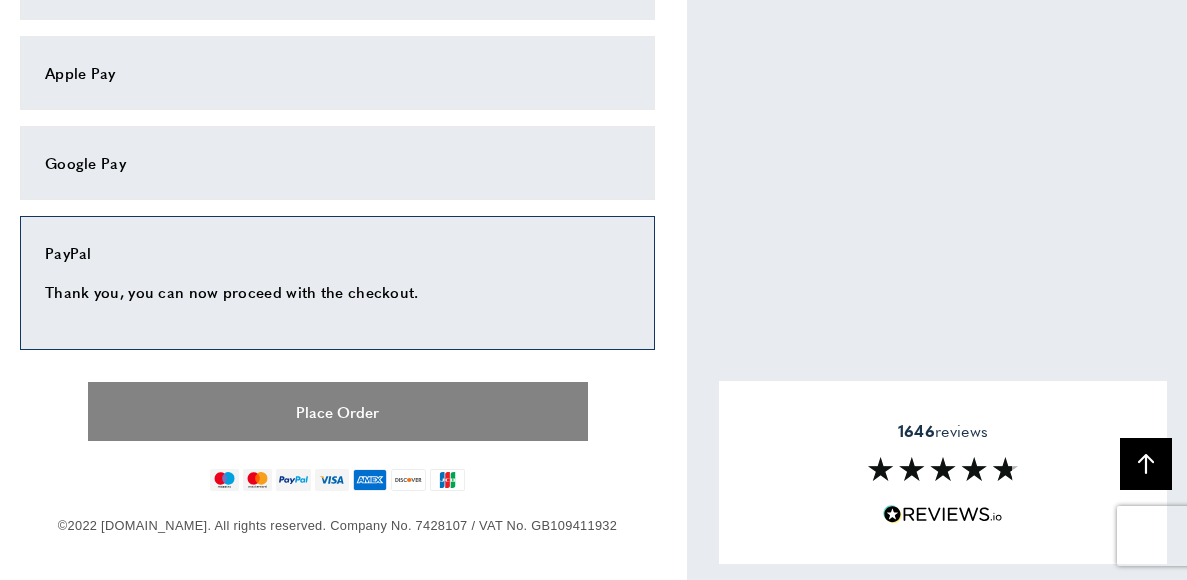 scroll, scrollTop: 1273, scrollLeft: 0, axis: vertical 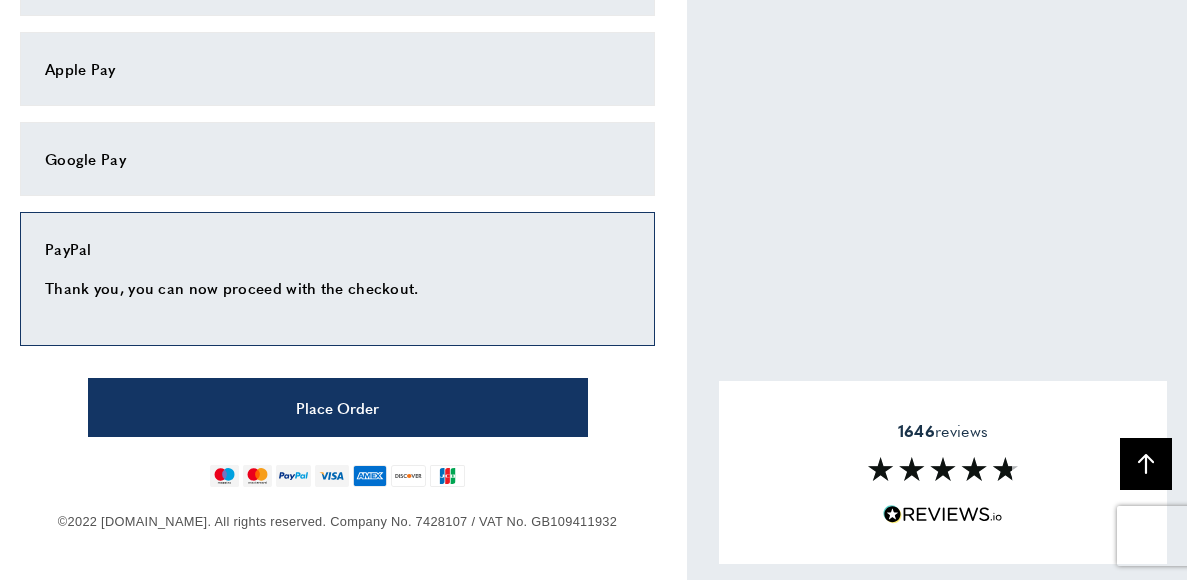 click 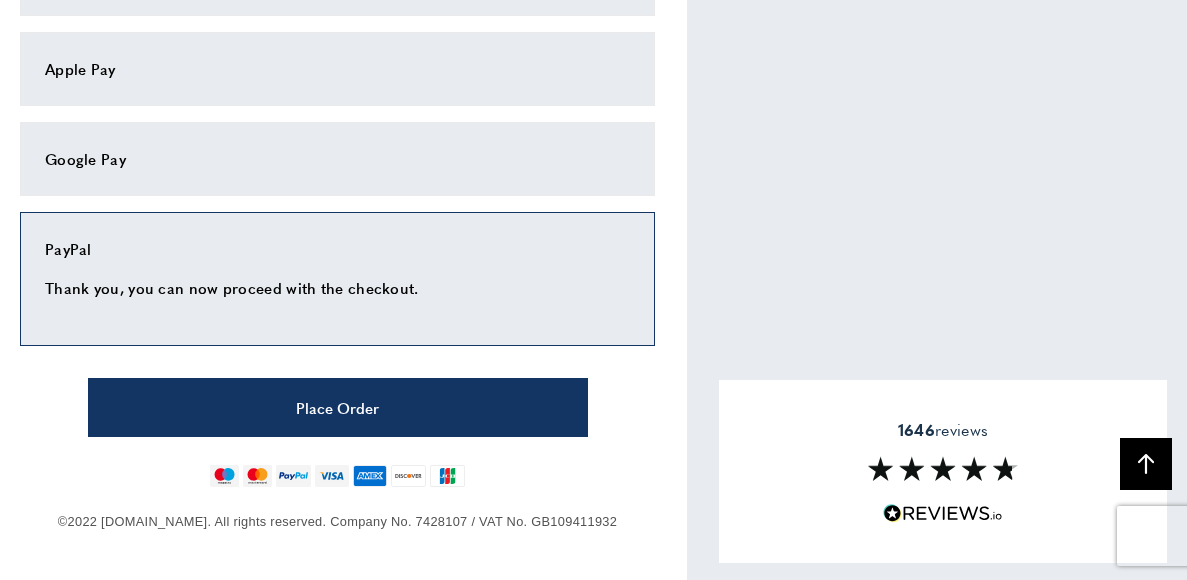 scroll, scrollTop: 1532, scrollLeft: 0, axis: vertical 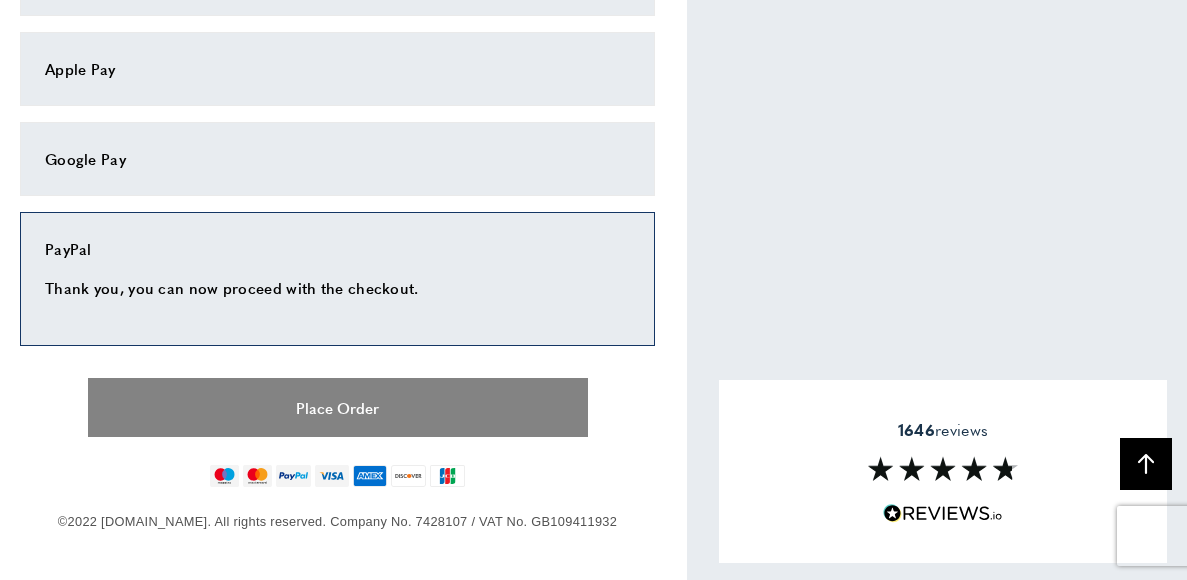click on "Place Order" at bounding box center (338, 407) 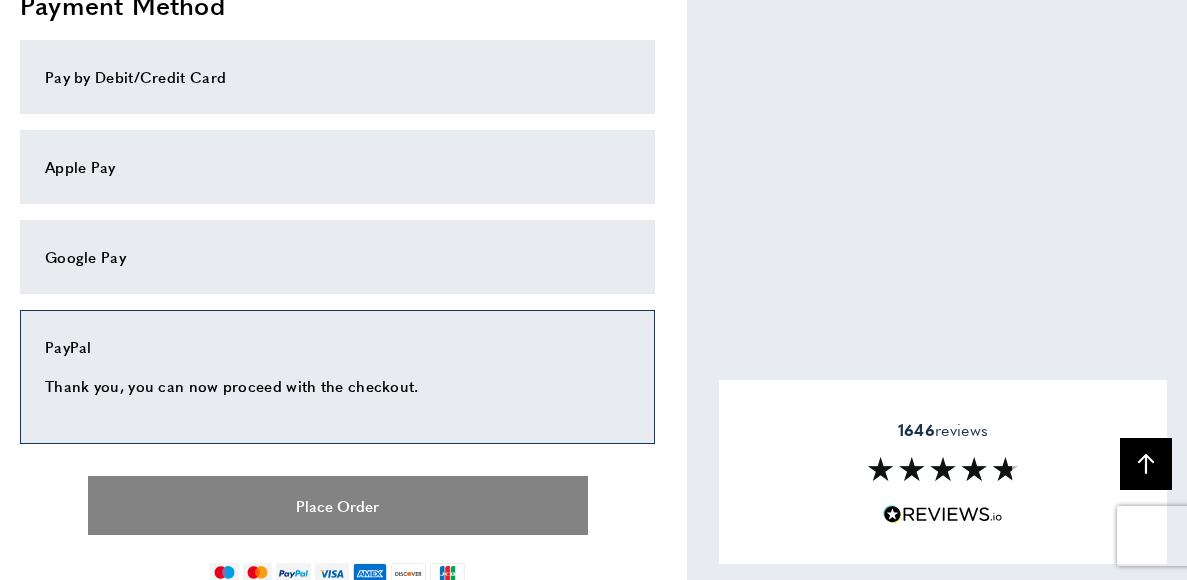 scroll, scrollTop: 1532, scrollLeft: 0, axis: vertical 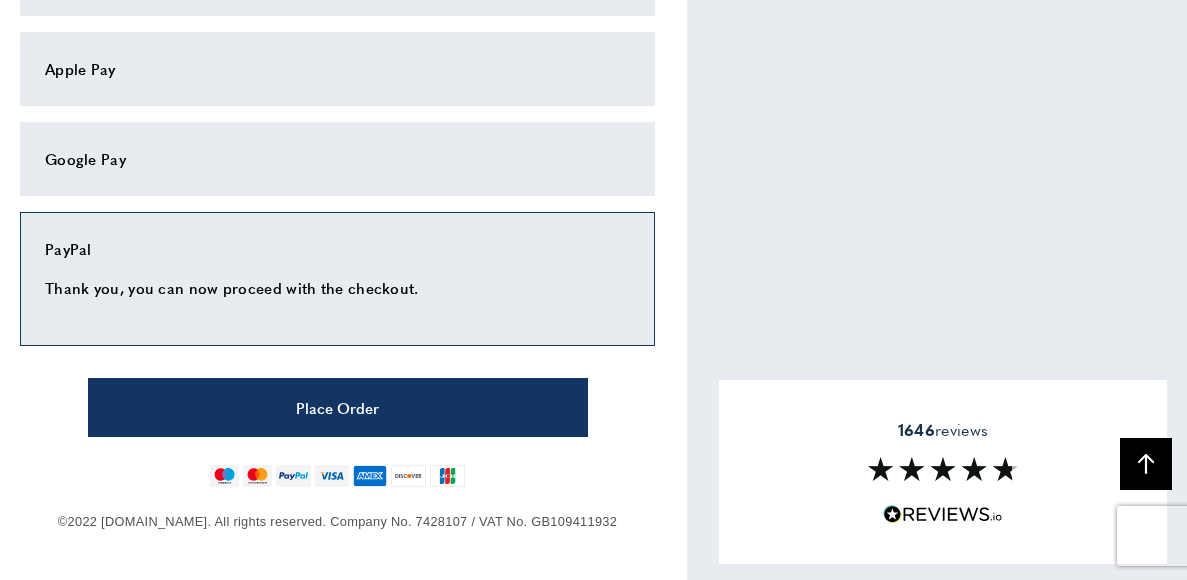 click on "Thank you, you can now proceed with the checkout." at bounding box center (337, 288) 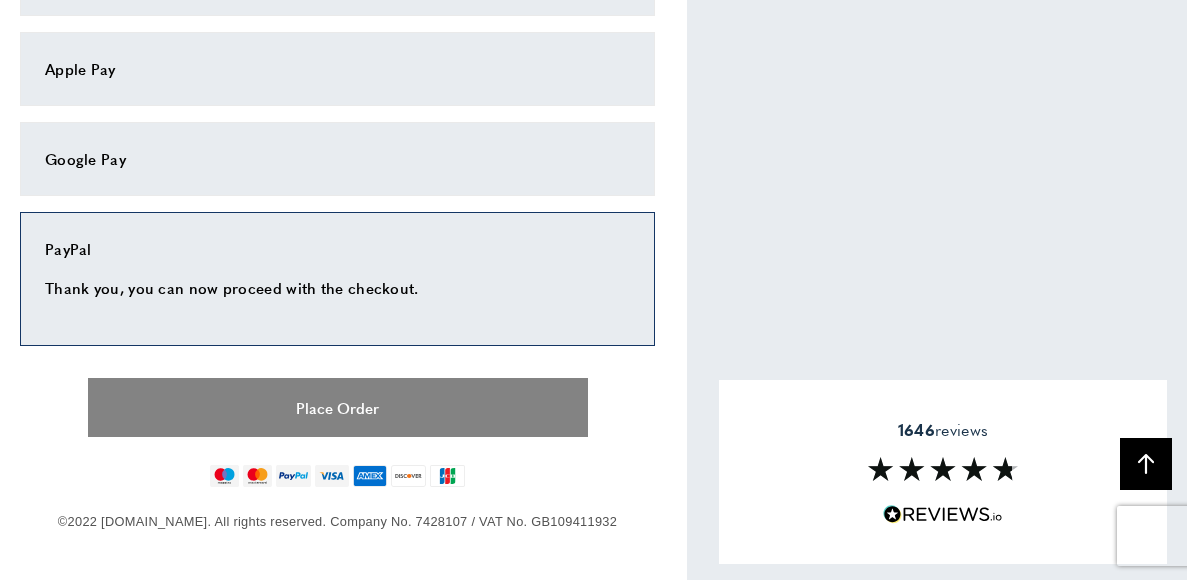 click on "Place Order" at bounding box center (338, 407) 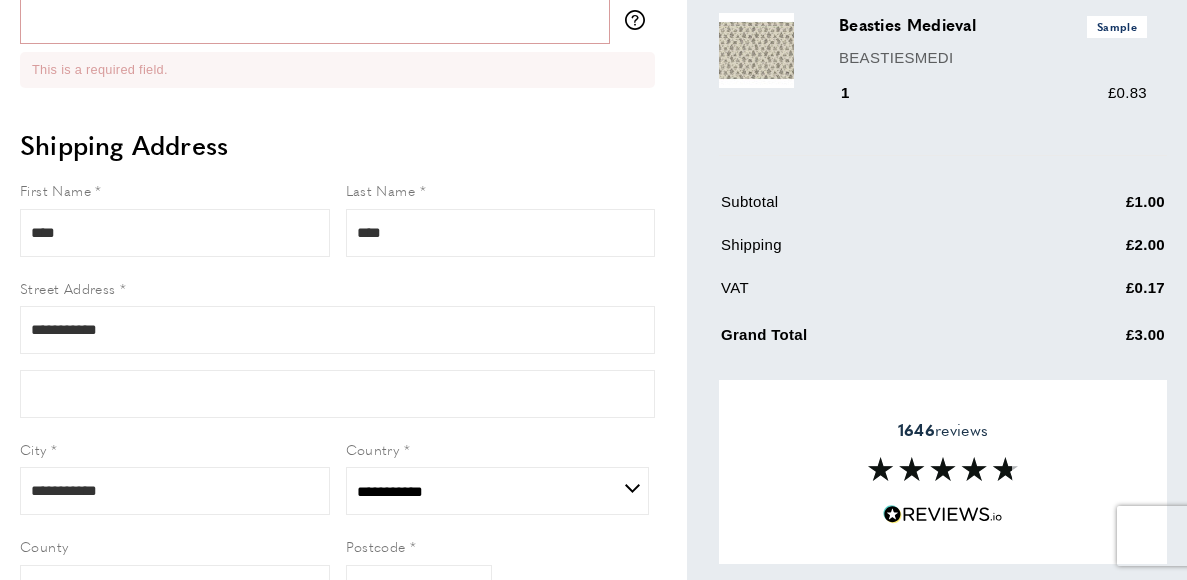scroll, scrollTop: 0, scrollLeft: 0, axis: both 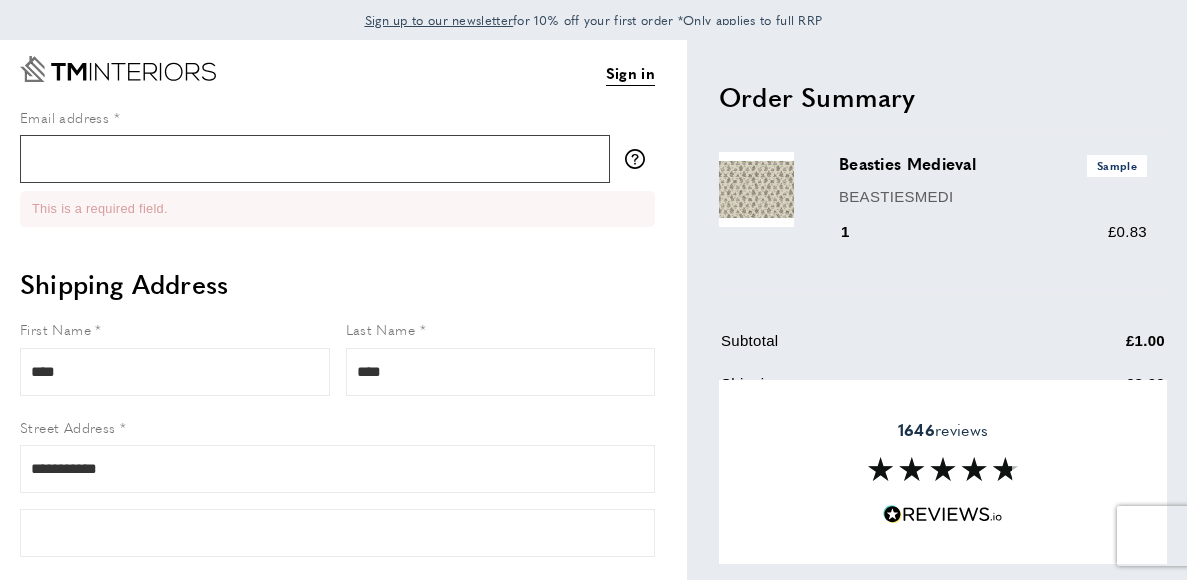 click on "Email address" at bounding box center [315, 159] 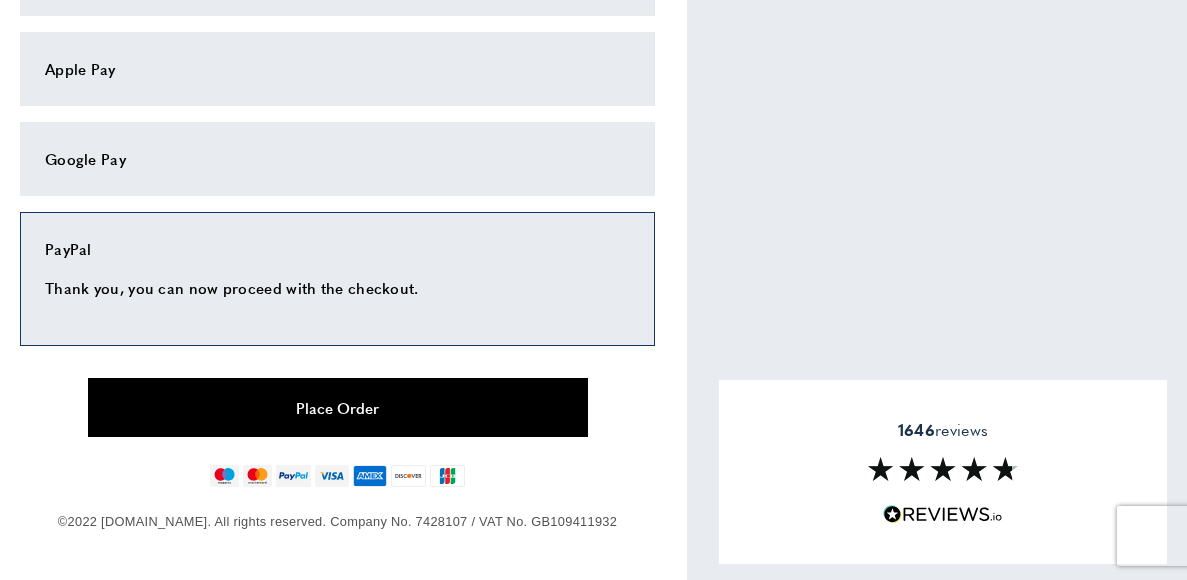 type on "**********" 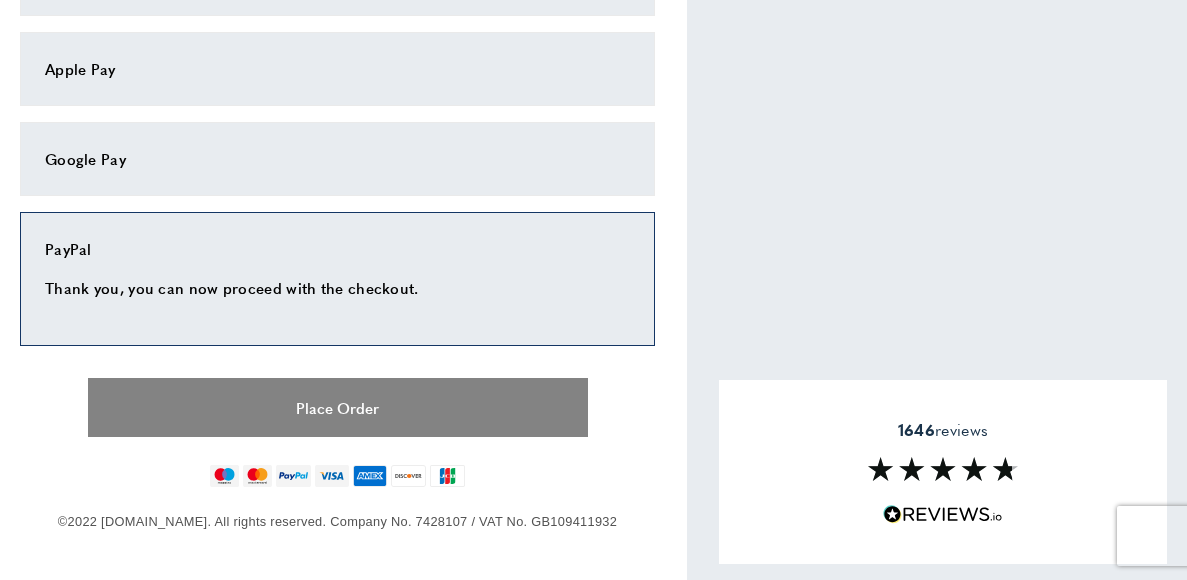 click on "Place Order" at bounding box center (338, 407) 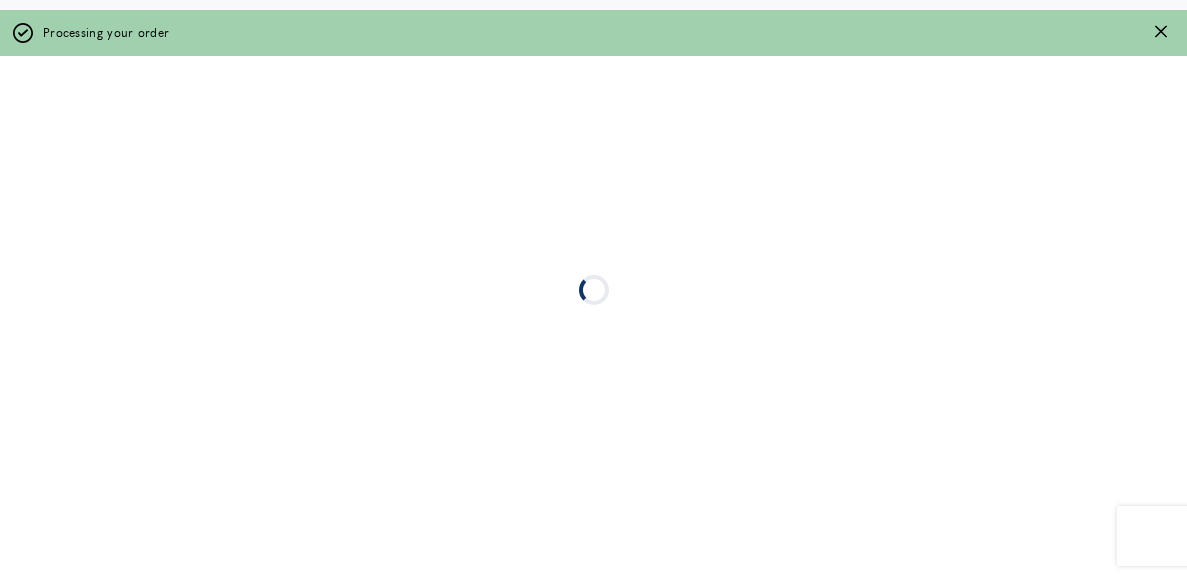 scroll, scrollTop: 0, scrollLeft: 0, axis: both 